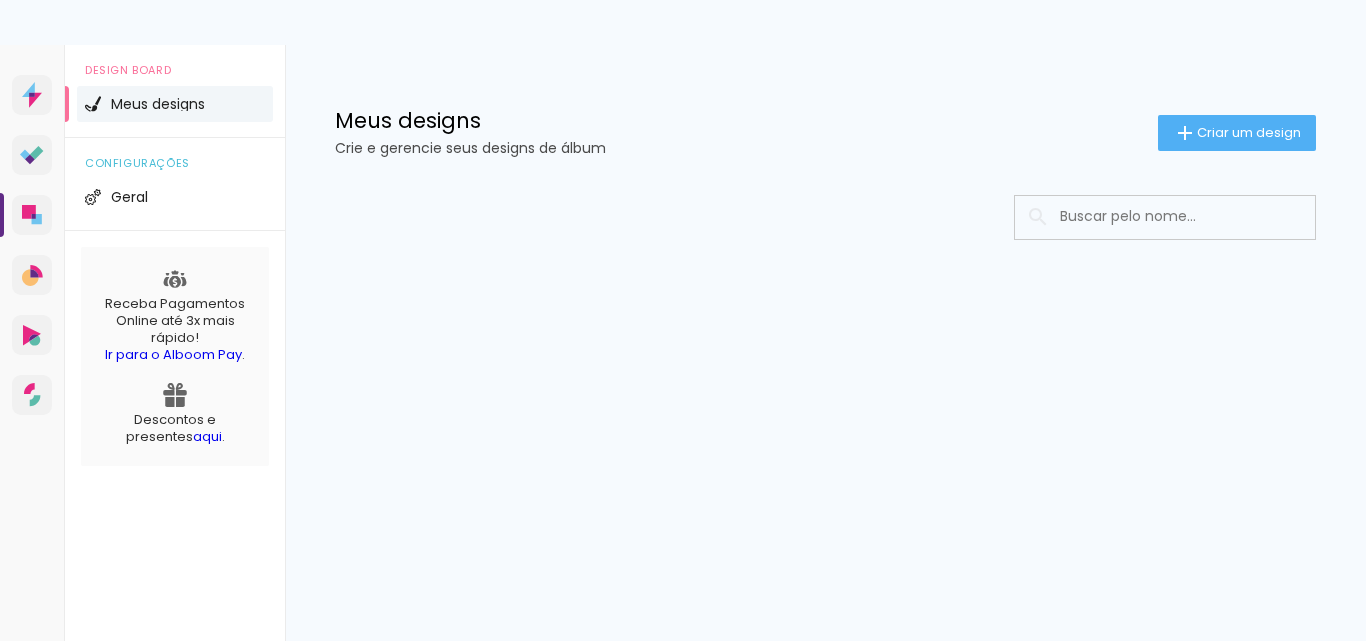 scroll, scrollTop: 0, scrollLeft: 0, axis: both 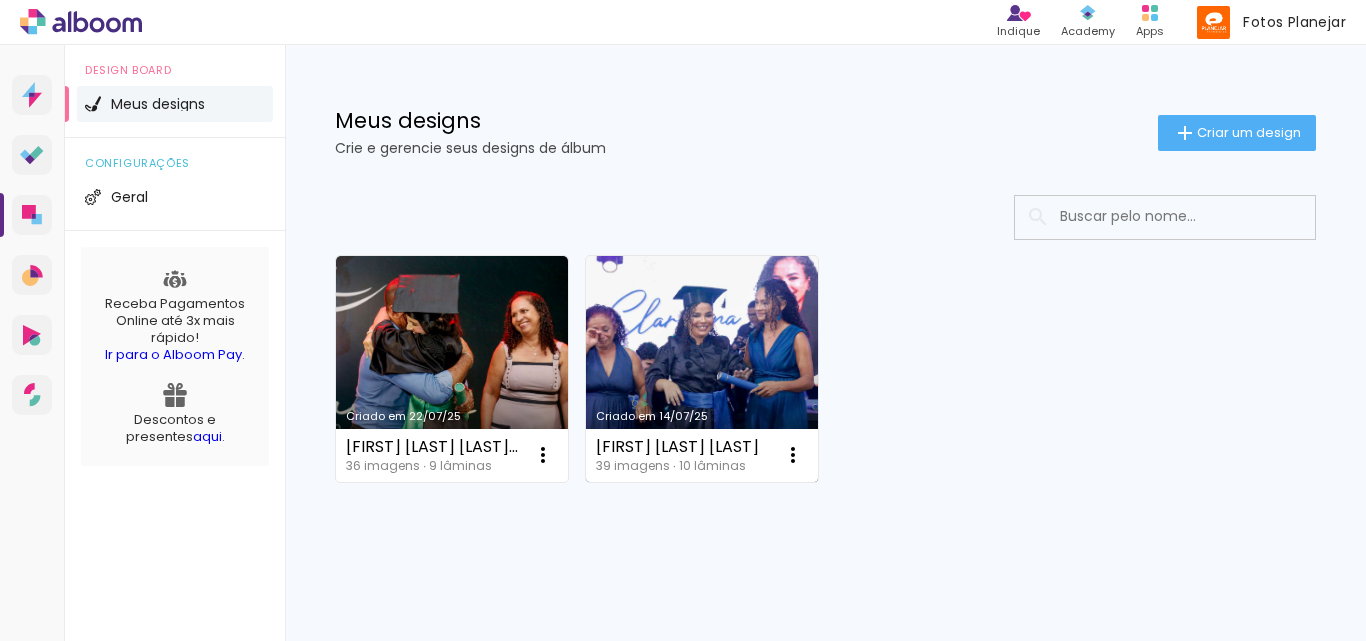 click on "Criado em 14/07/25" at bounding box center (702, 369) 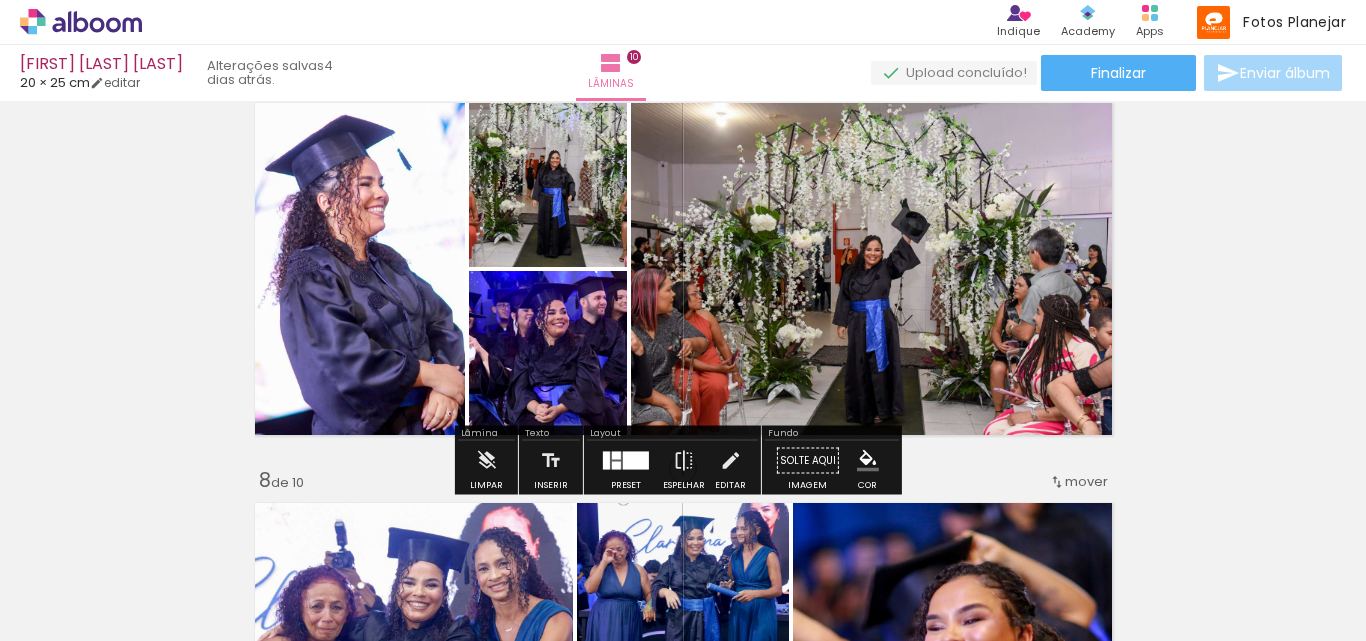 scroll, scrollTop: 2500, scrollLeft: 0, axis: vertical 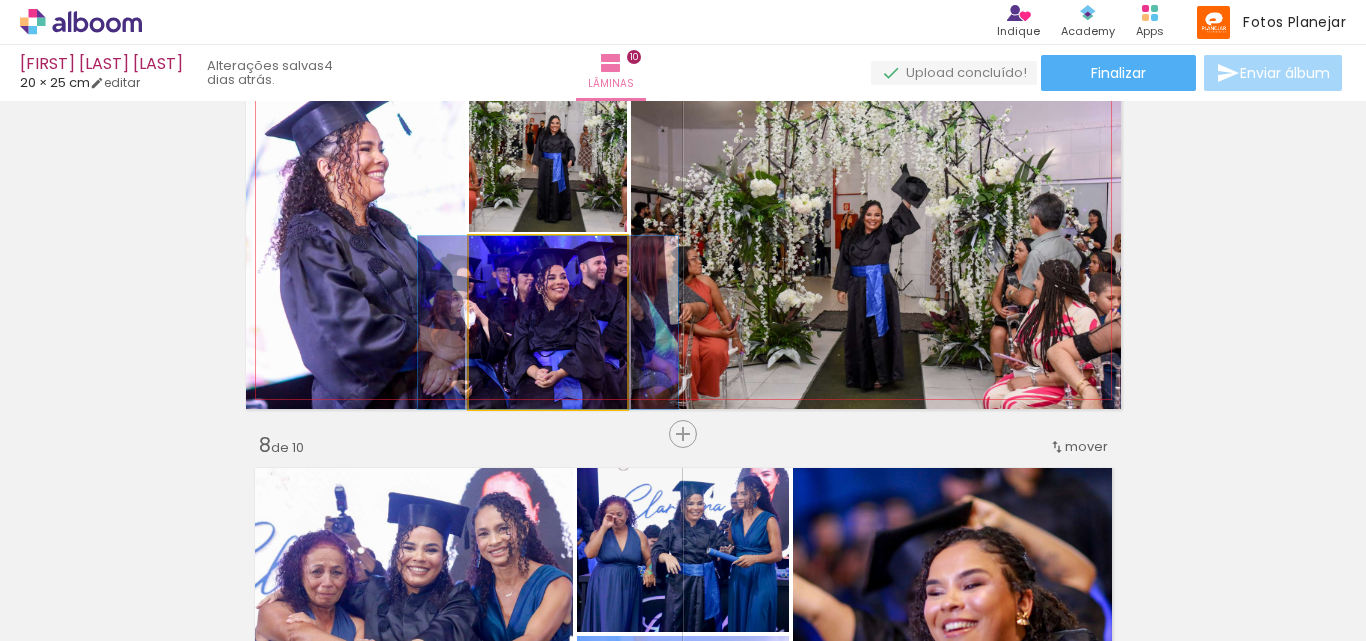 click 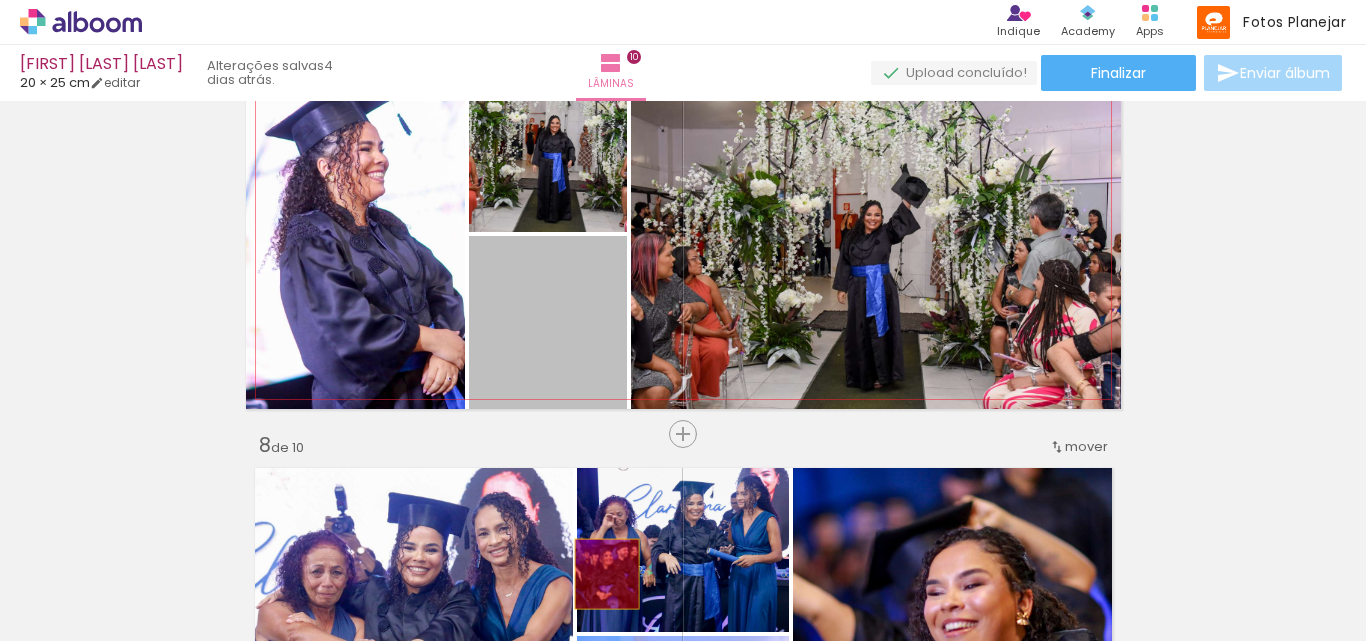 drag, startPoint x: 583, startPoint y: 320, endPoint x: 599, endPoint y: 574, distance: 254.50343 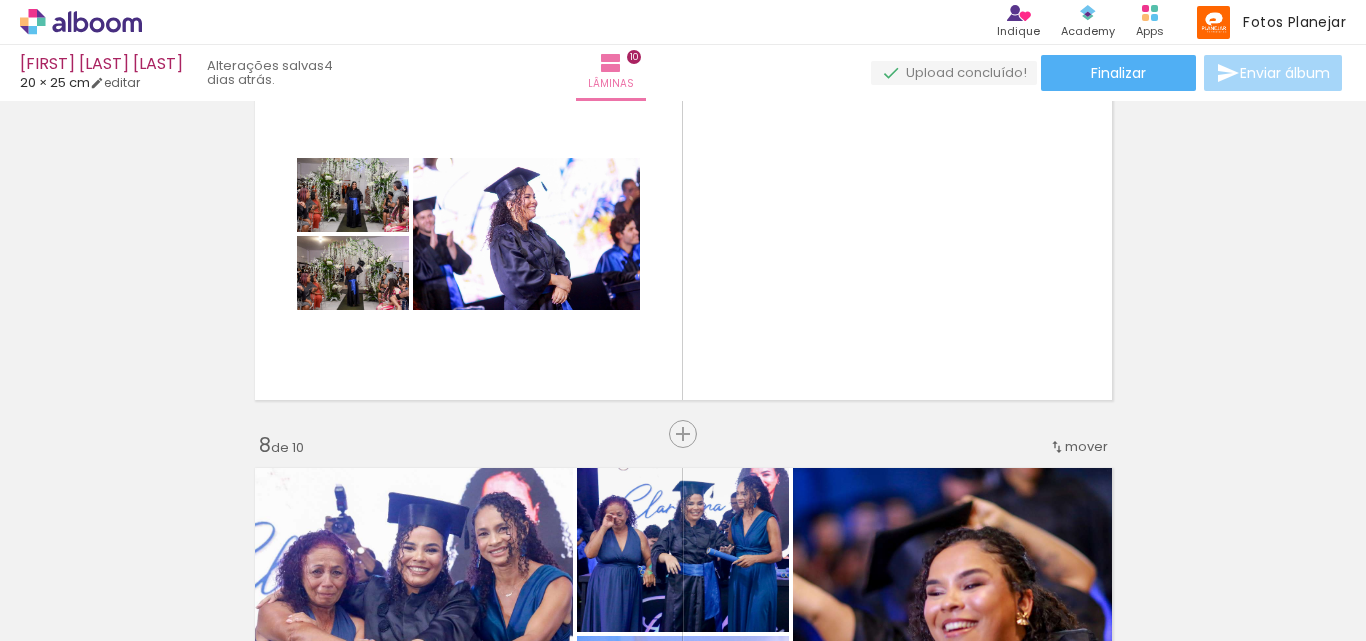 click at bounding box center (872, 573) 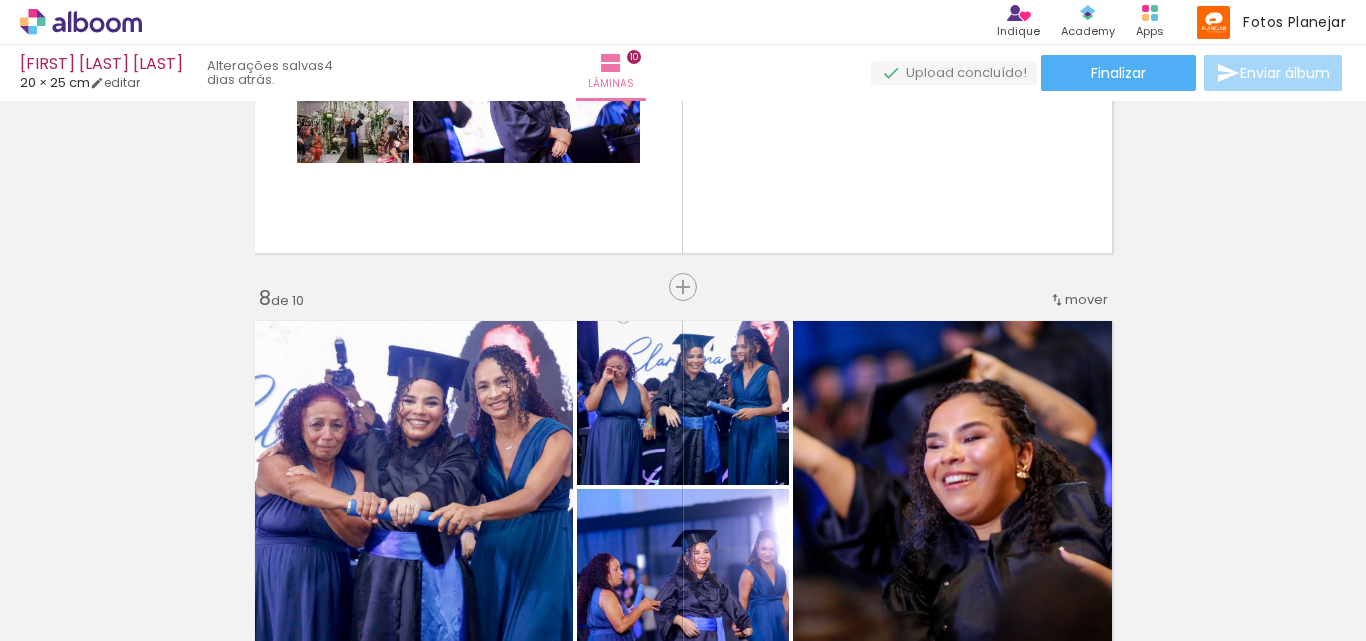 scroll, scrollTop: 2600, scrollLeft: 0, axis: vertical 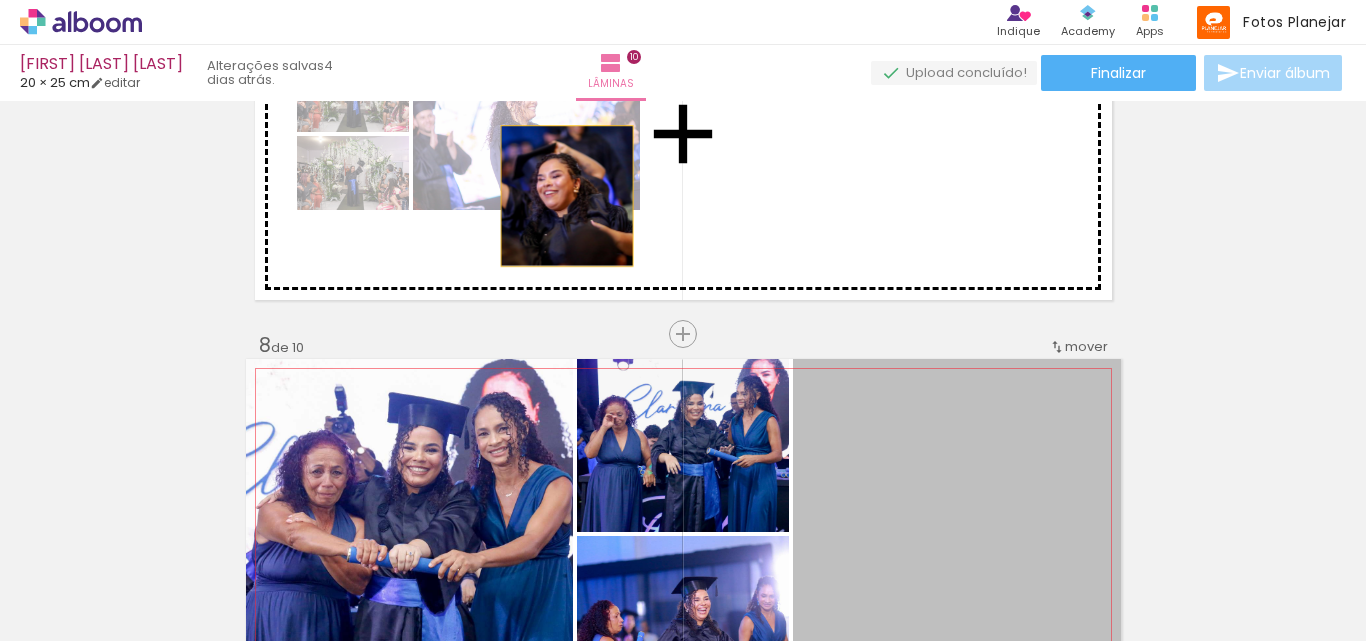 drag, startPoint x: 906, startPoint y: 471, endPoint x: 559, endPoint y: 196, distance: 442.75726 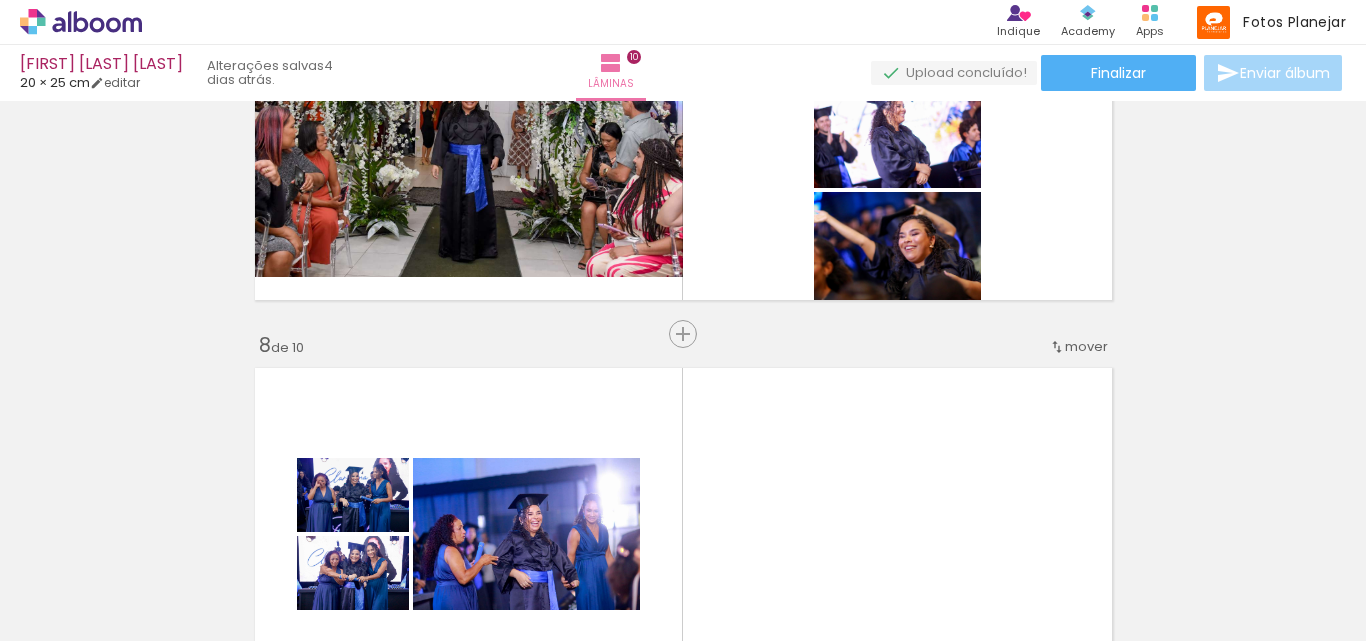 scroll, scrollTop: 0, scrollLeft: 3172, axis: horizontal 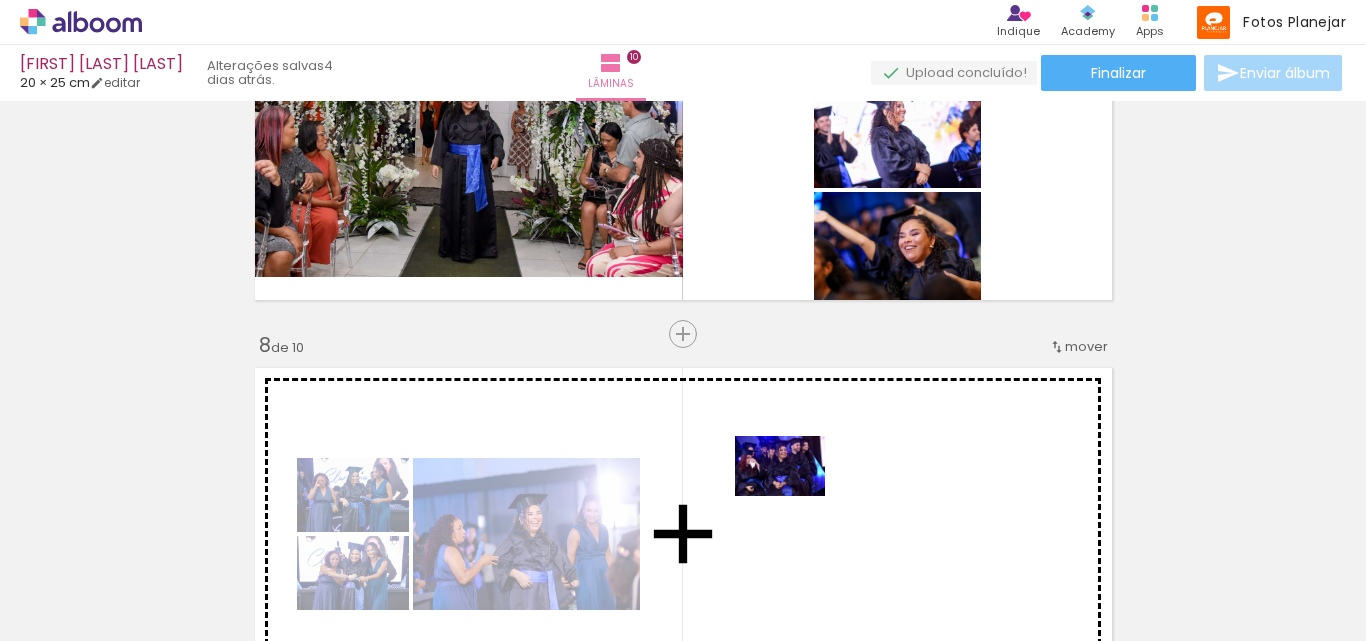 drag, startPoint x: 1295, startPoint y: 577, endPoint x: 790, endPoint y: 499, distance: 510.98825 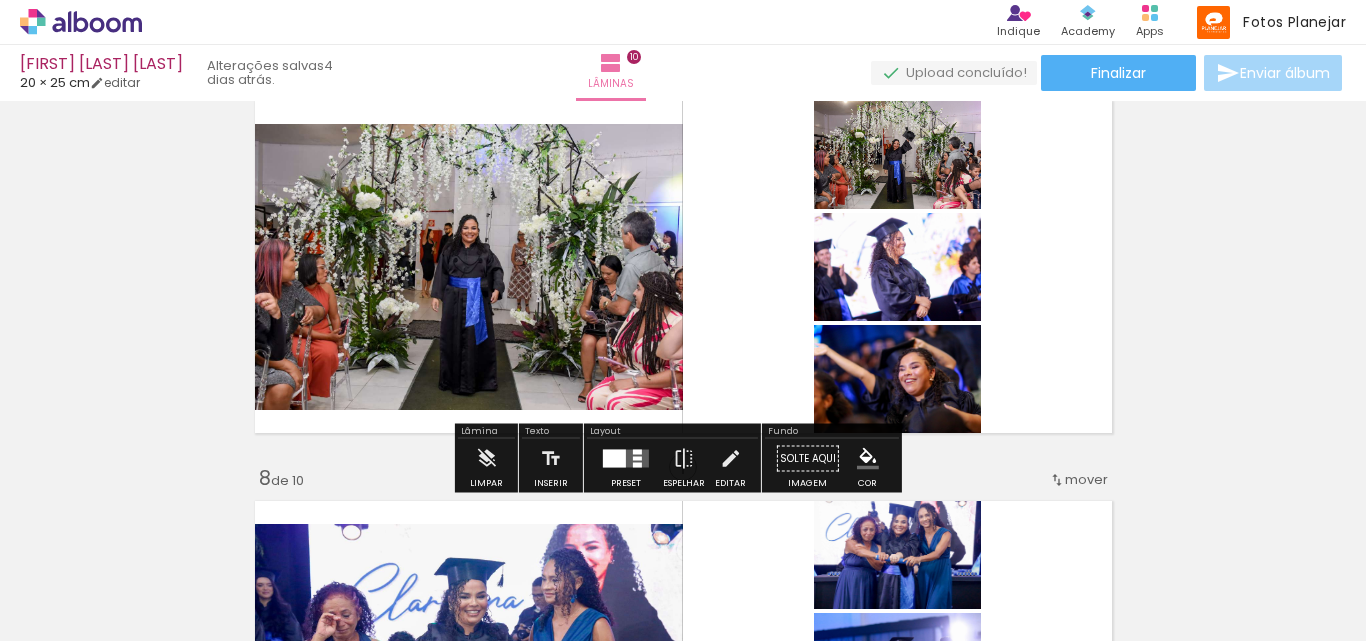 scroll, scrollTop: 2500, scrollLeft: 0, axis: vertical 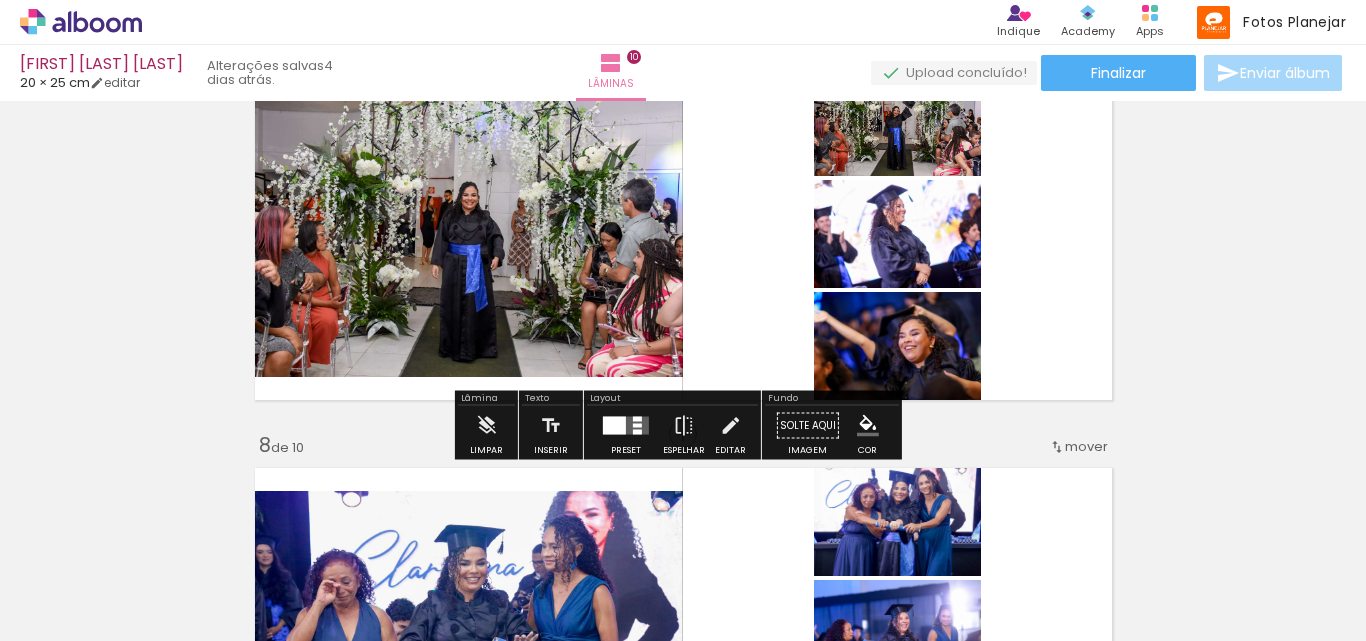 click at bounding box center [614, 426] 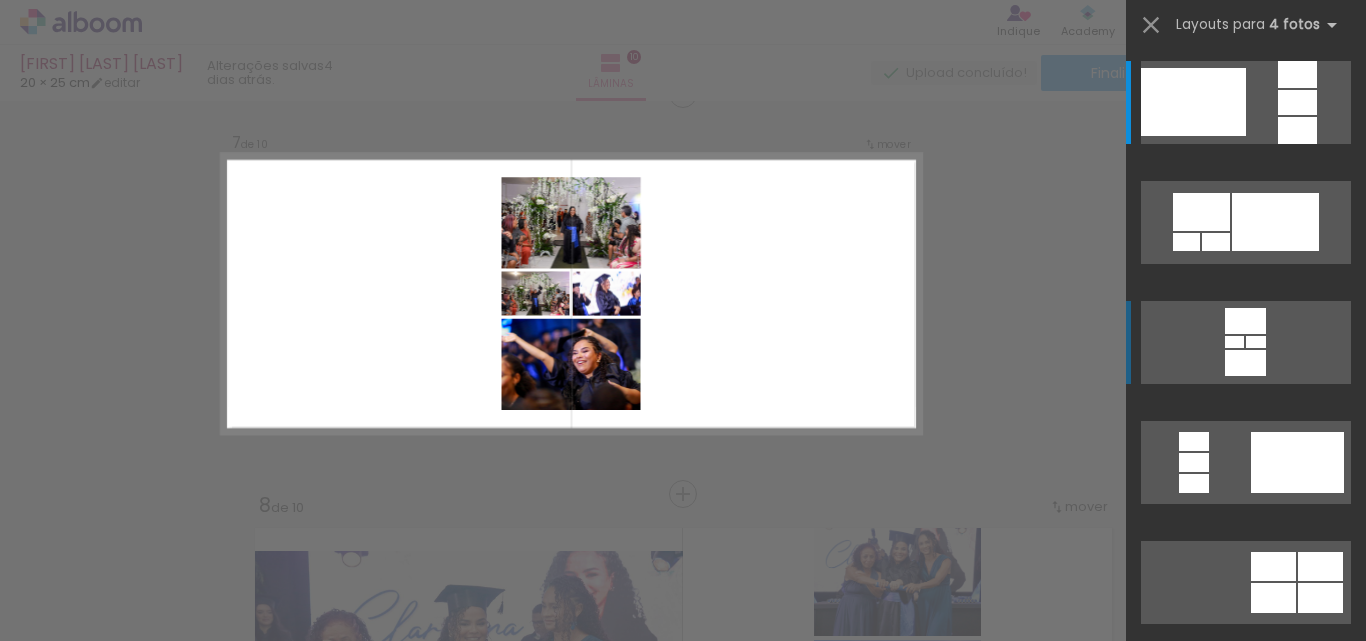 scroll, scrollTop: 2426, scrollLeft: 0, axis: vertical 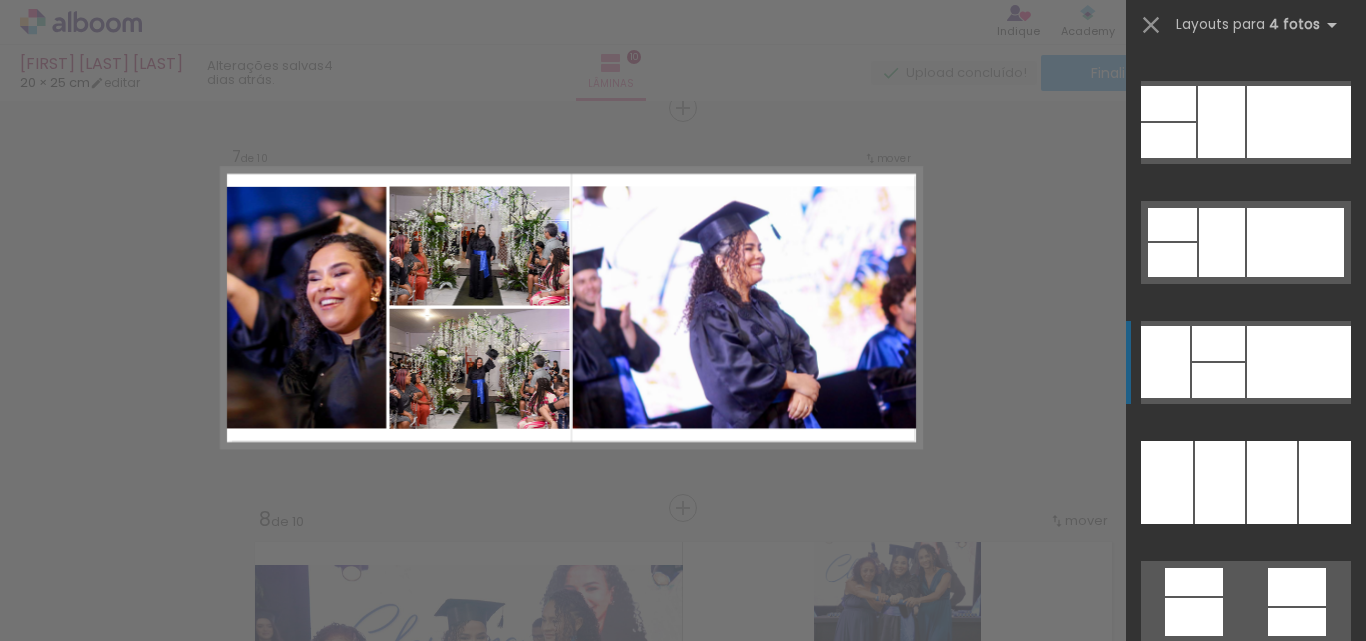 click at bounding box center (1295, 242) 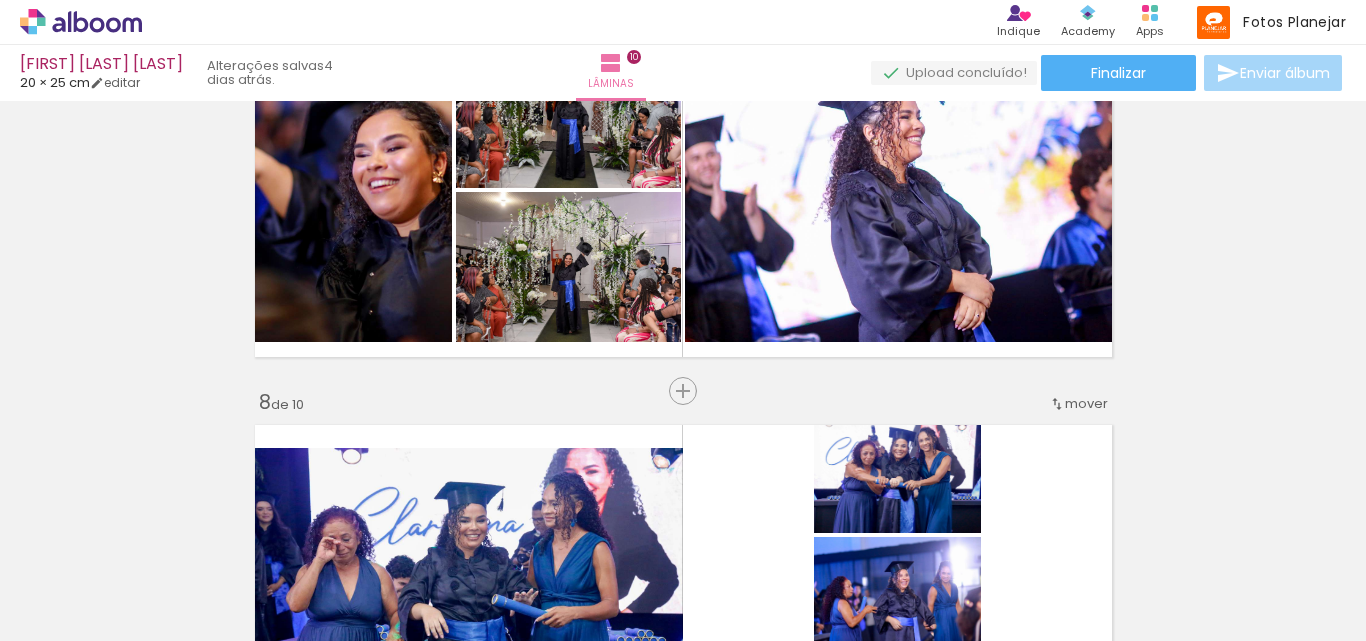 scroll, scrollTop: 2526, scrollLeft: 0, axis: vertical 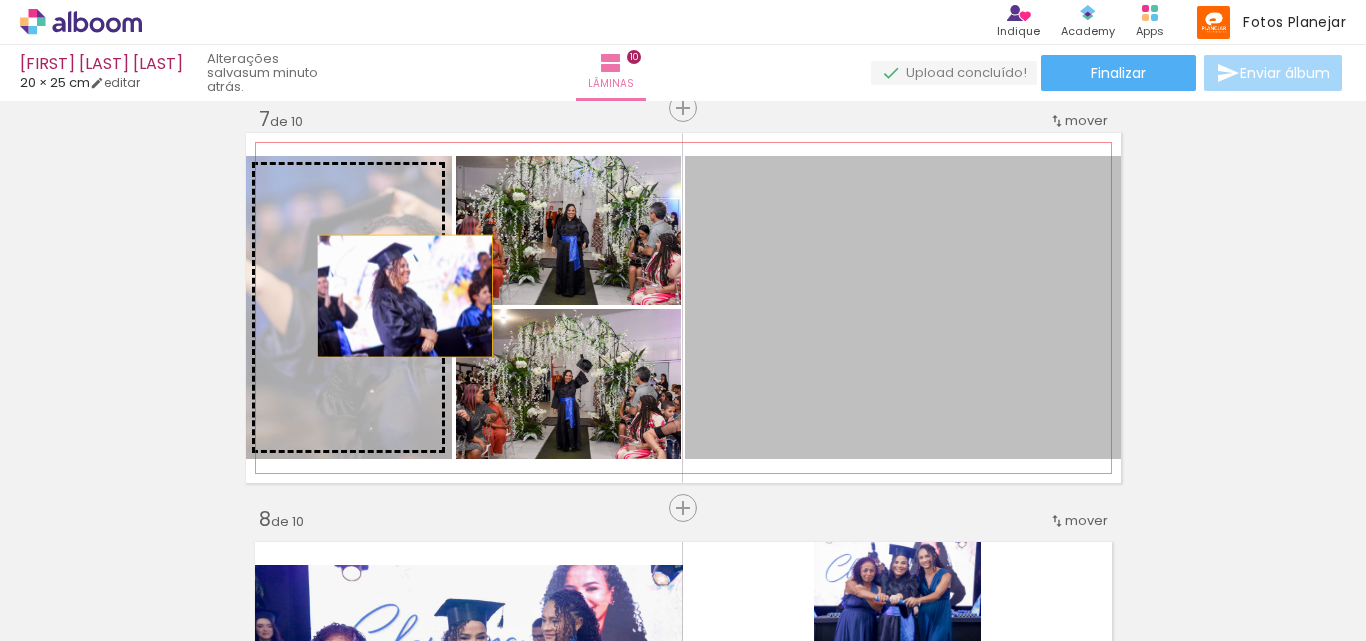 drag, startPoint x: 860, startPoint y: 335, endPoint x: 397, endPoint y: 296, distance: 464.63965 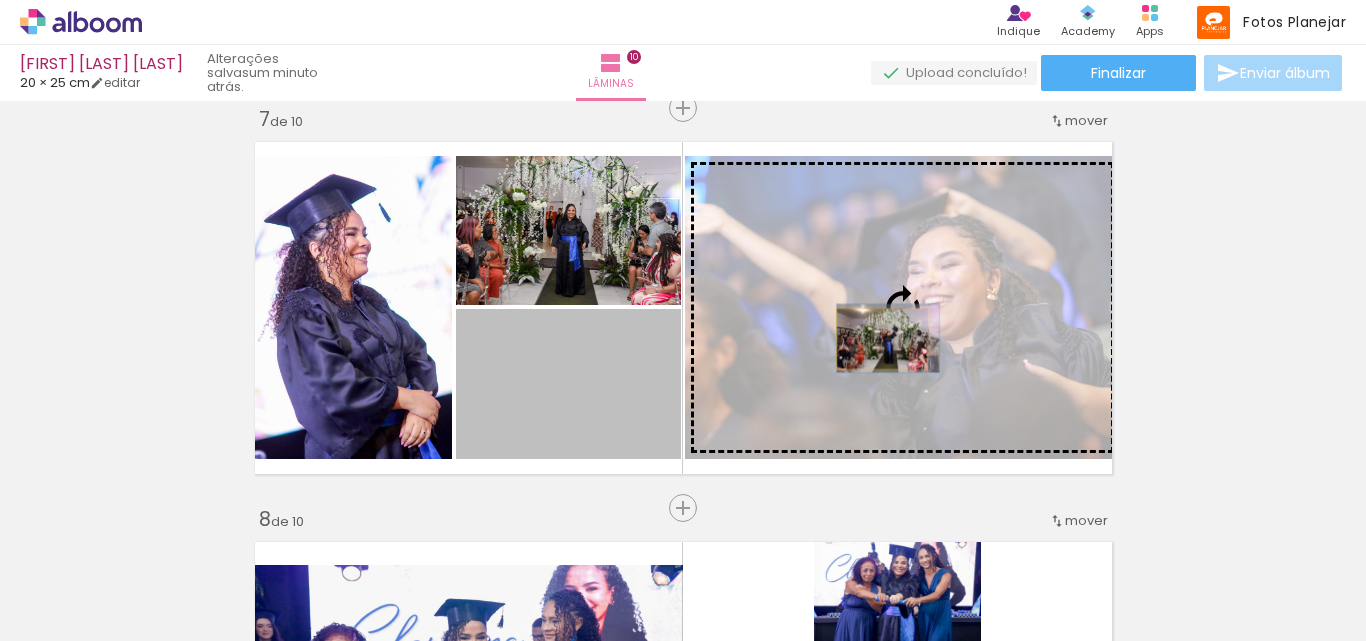 drag, startPoint x: 551, startPoint y: 376, endPoint x: 874, endPoint y: 339, distance: 325.11227 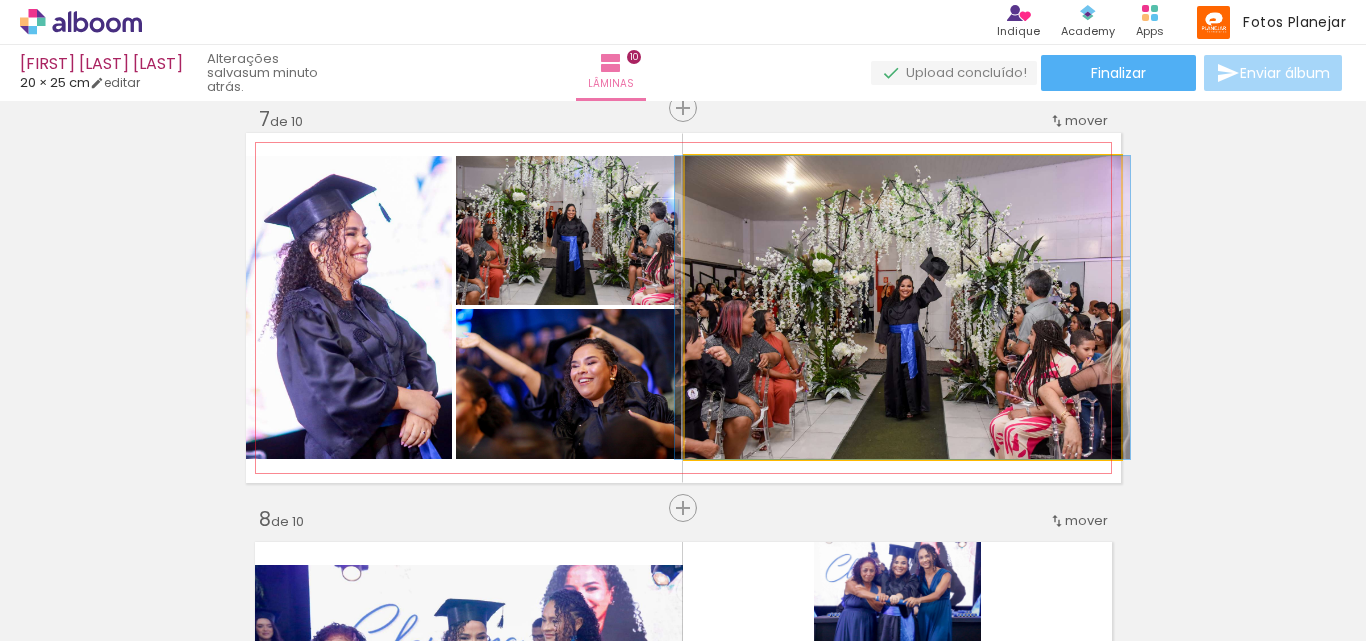 click 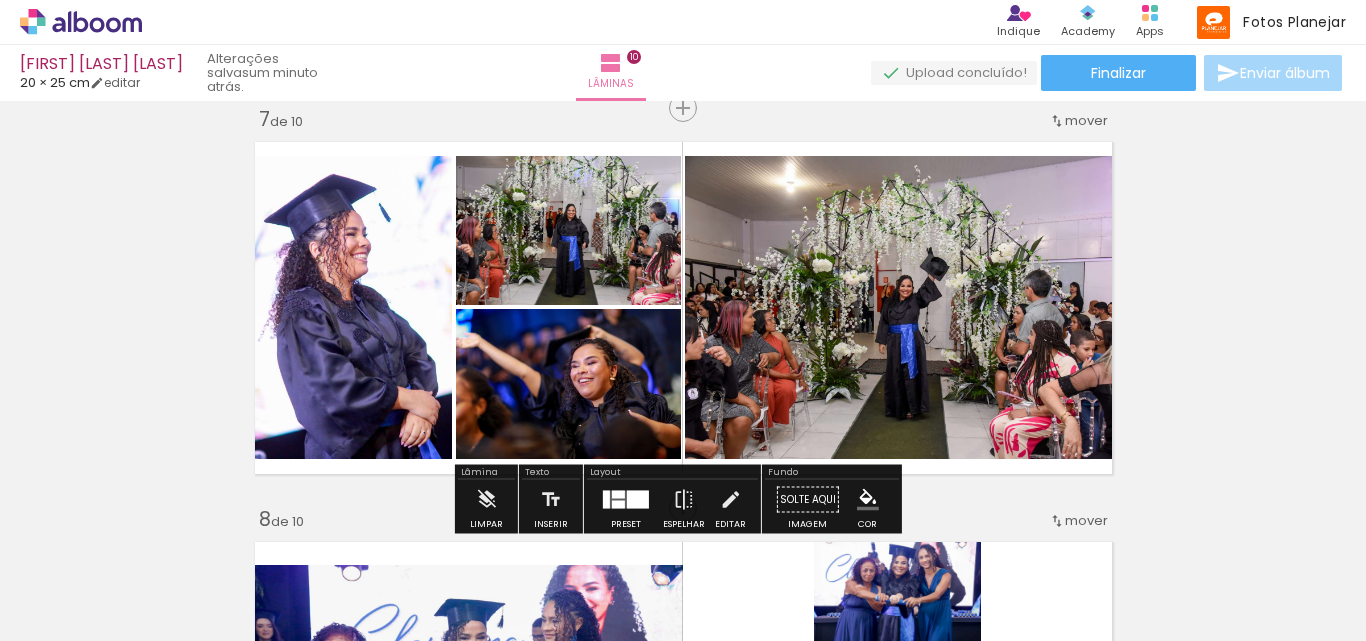 click on "Inserir lâmina 1  de 10  Inserir lâmina 2  de 10  Inserir lâmina 3  de 10  Inserir lâmina 4  de 10  Inserir lâmina 5  de 10  Inserir lâmina 6  de 10  Inserir lâmina 7  de 10  Inserir lâmina 8  de 10  Inserir lâmina 9  de 10  Inserir lâmina 10  de 10" at bounding box center [683, -118] 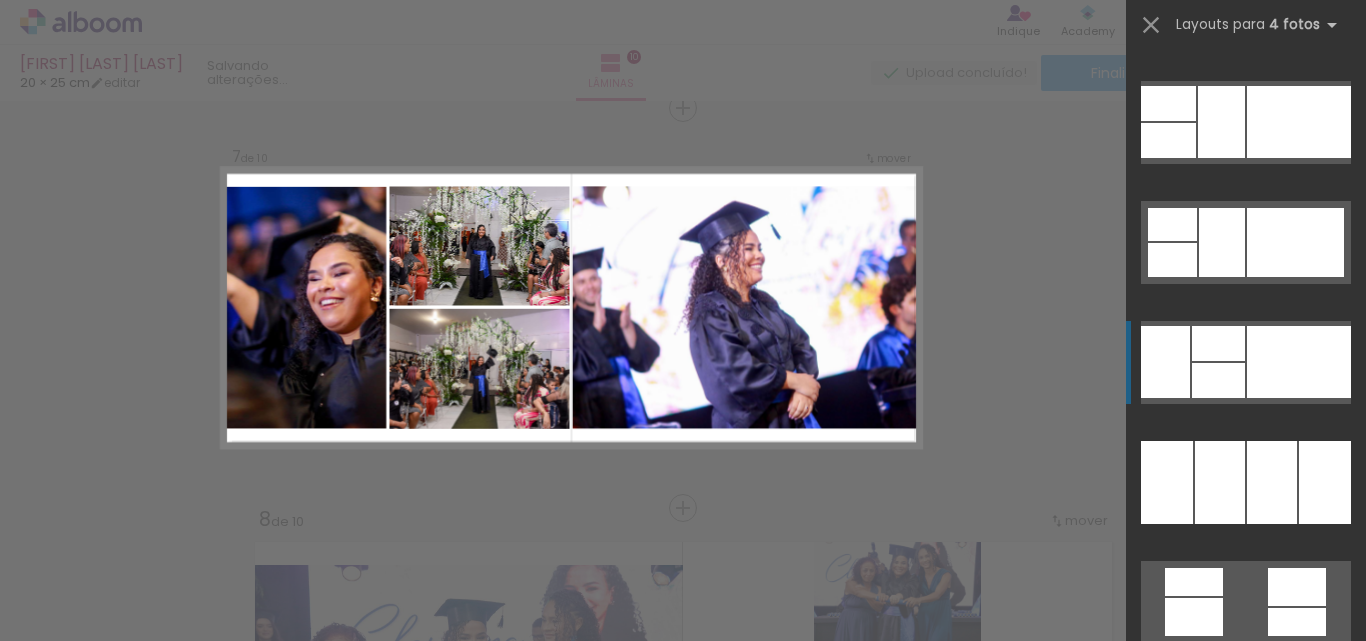 scroll, scrollTop: 16560, scrollLeft: 0, axis: vertical 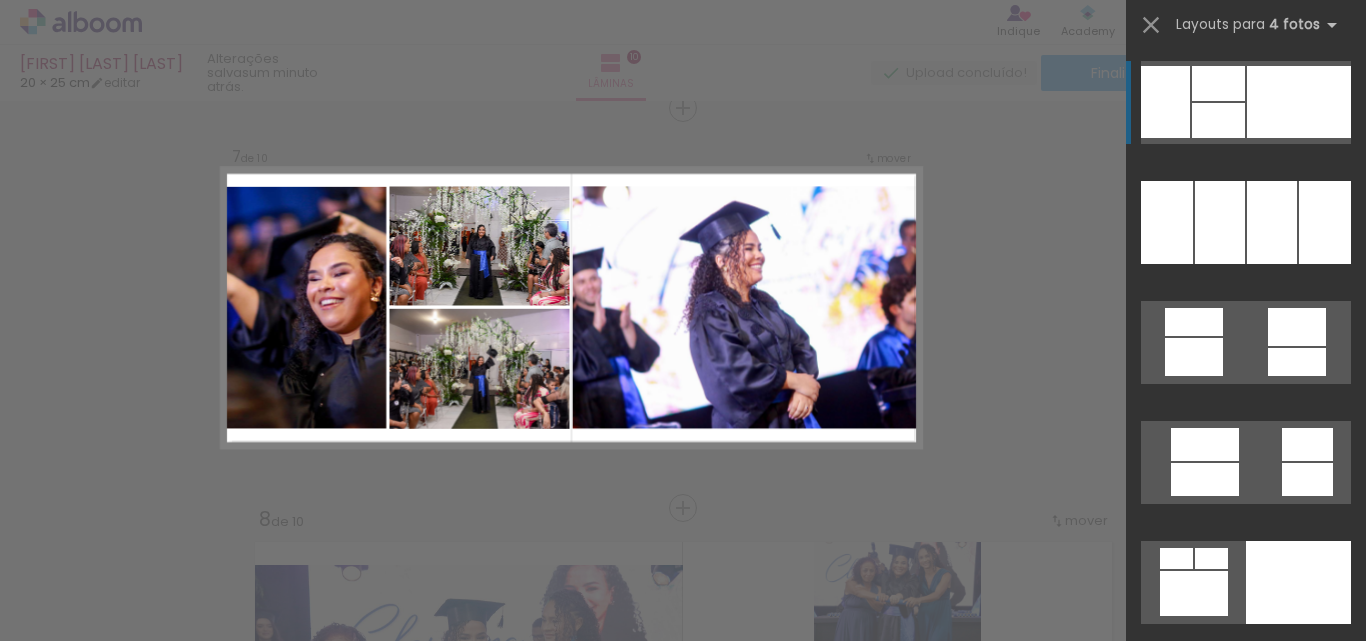 click at bounding box center (1299, 102) 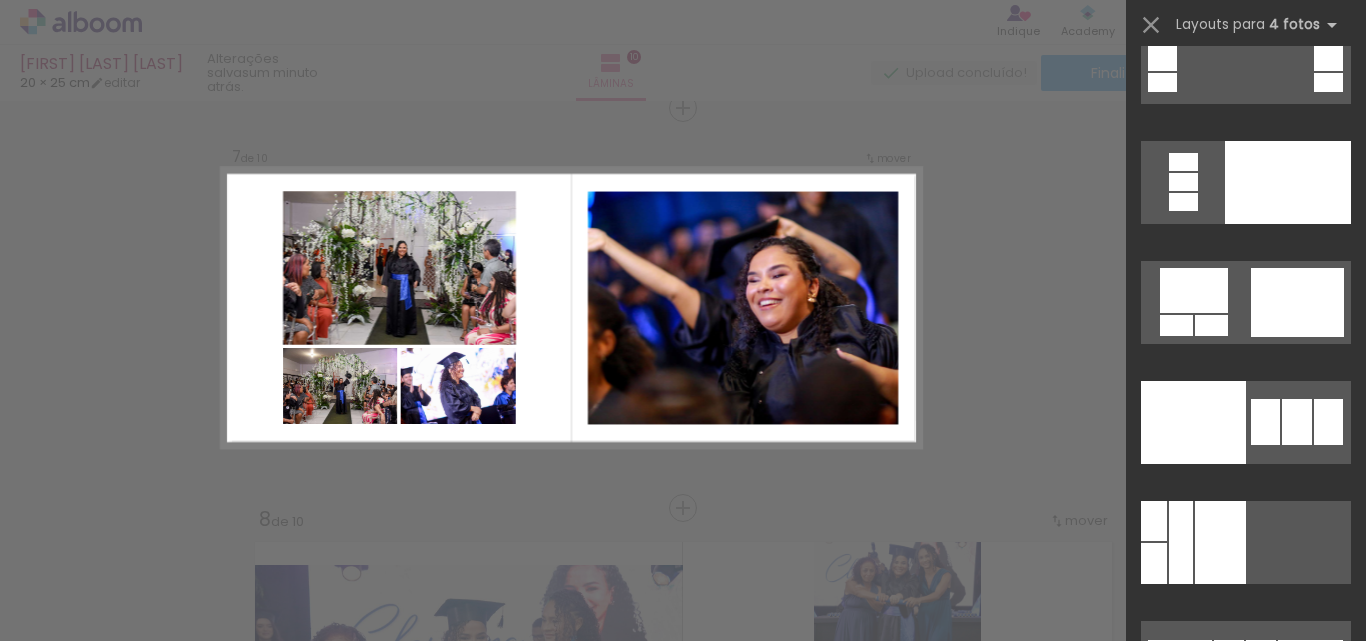 scroll, scrollTop: 18876, scrollLeft: 0, axis: vertical 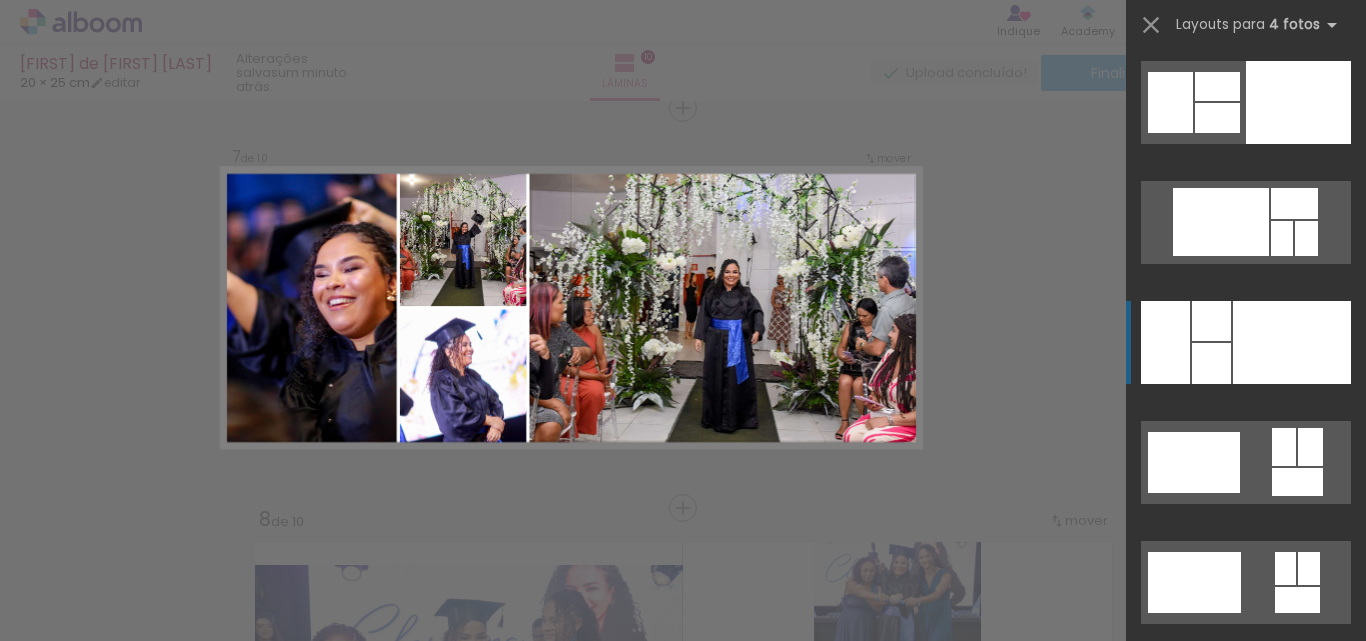 click at bounding box center [1292, 342] 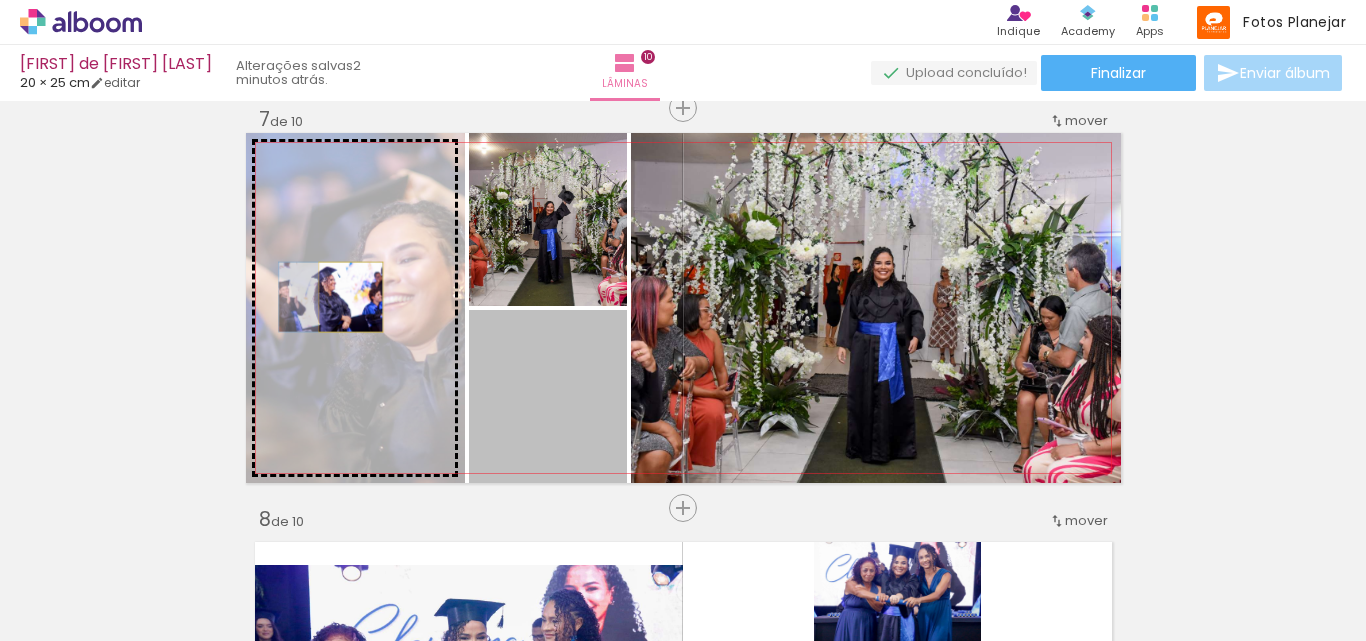 drag, startPoint x: 546, startPoint y: 404, endPoint x: 343, endPoint y: 297, distance: 229.47331 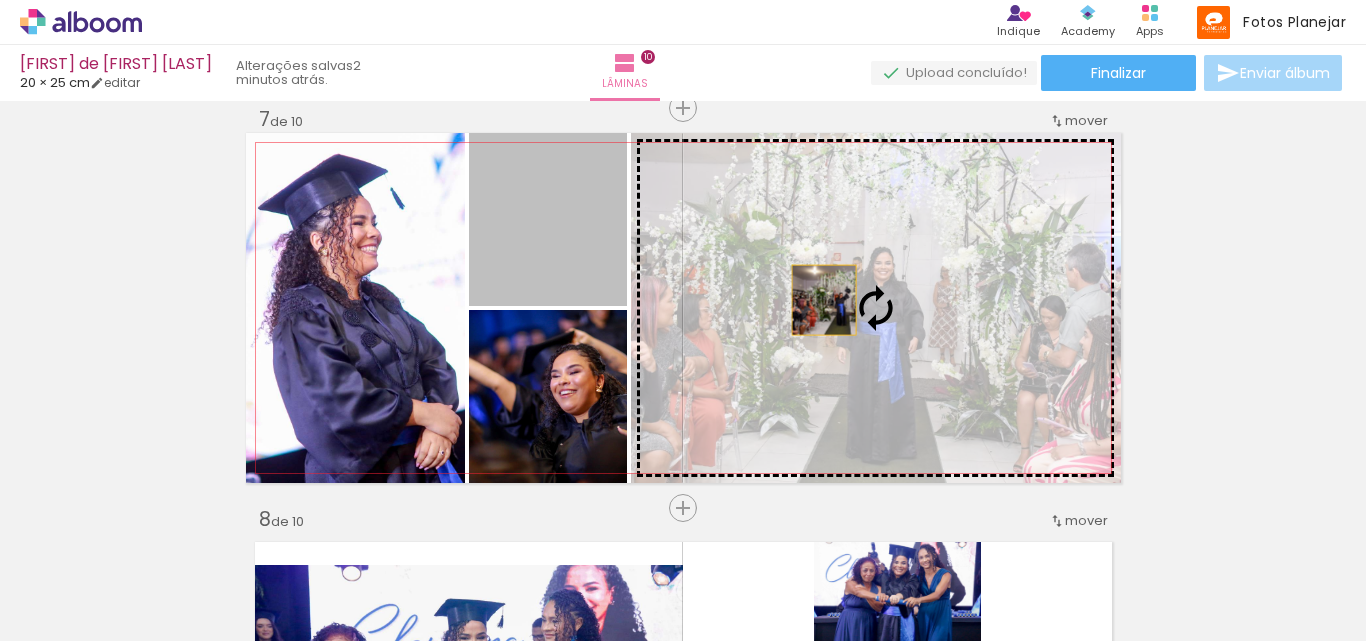drag, startPoint x: 544, startPoint y: 236, endPoint x: 877, endPoint y: 311, distance: 341.34146 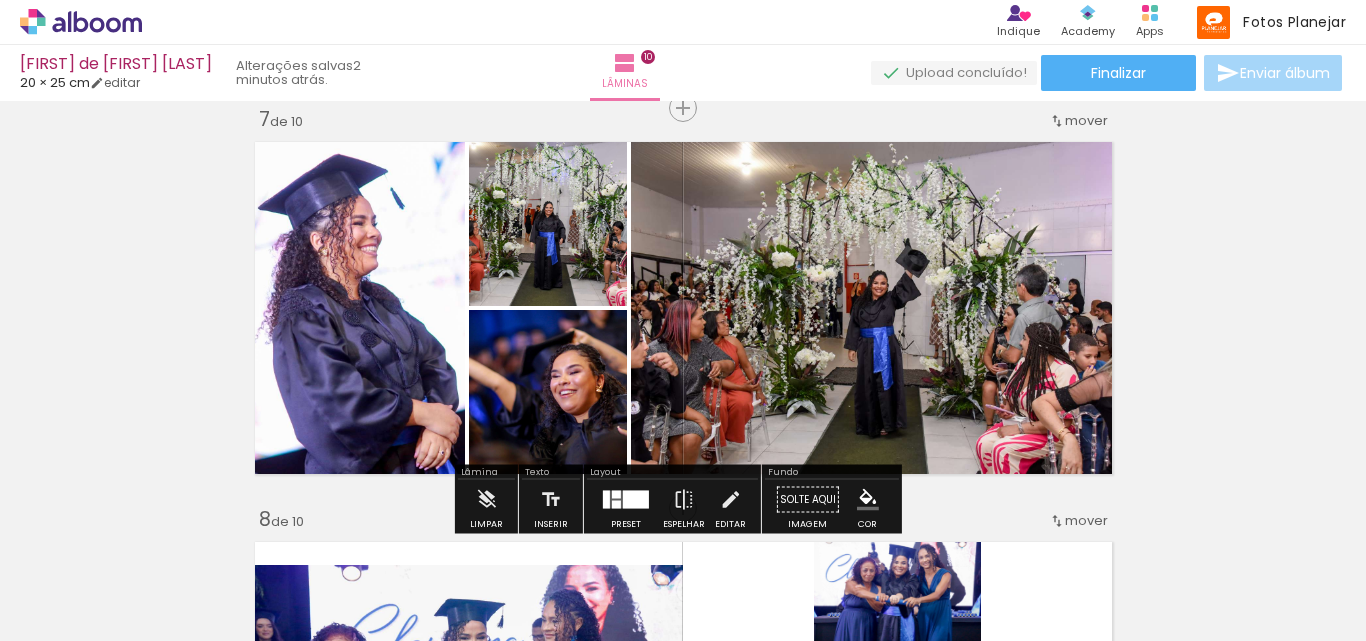 click on "Inserir lâmina 1  de 10  Inserir lâmina 2  de 10  Inserir lâmina 3  de 10  Inserir lâmina 4  de 10  Inserir lâmina 5  de 10  Inserir lâmina 6  de 10  Inserir lâmina 7  de 10  Inserir lâmina 8  de 10  Inserir lâmina 9  de 10  Inserir lâmina 10  de 10" at bounding box center (683, -118) 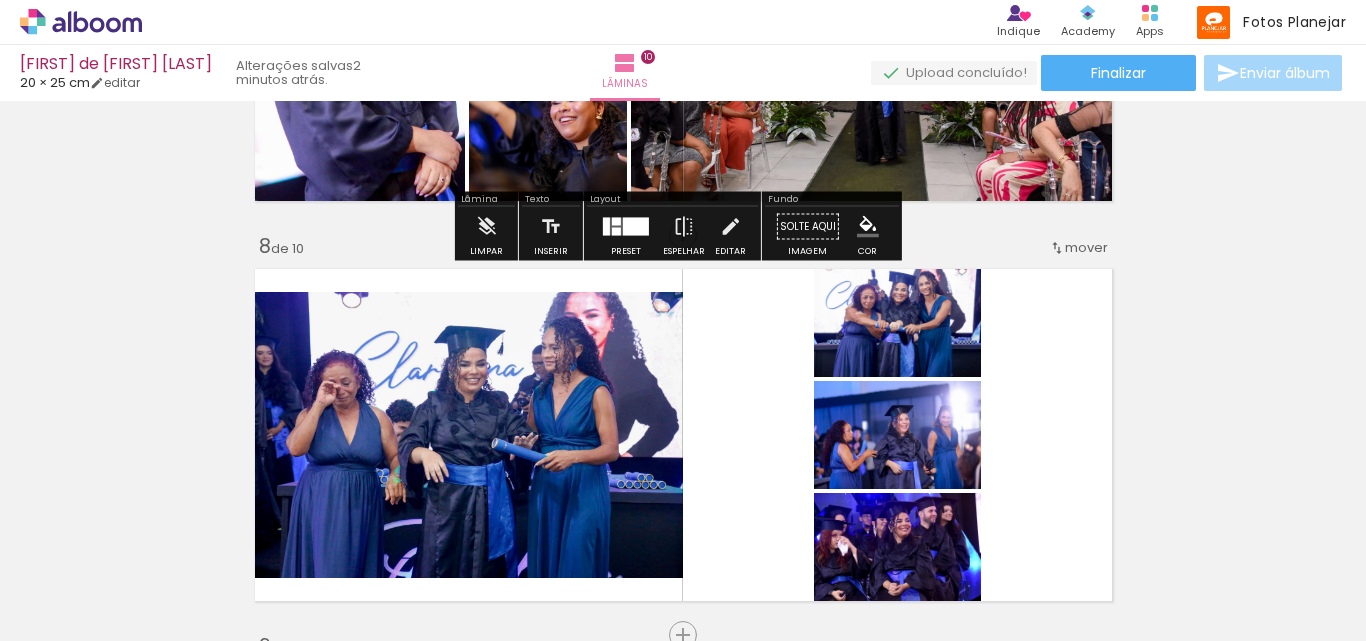 scroll, scrollTop: 2726, scrollLeft: 0, axis: vertical 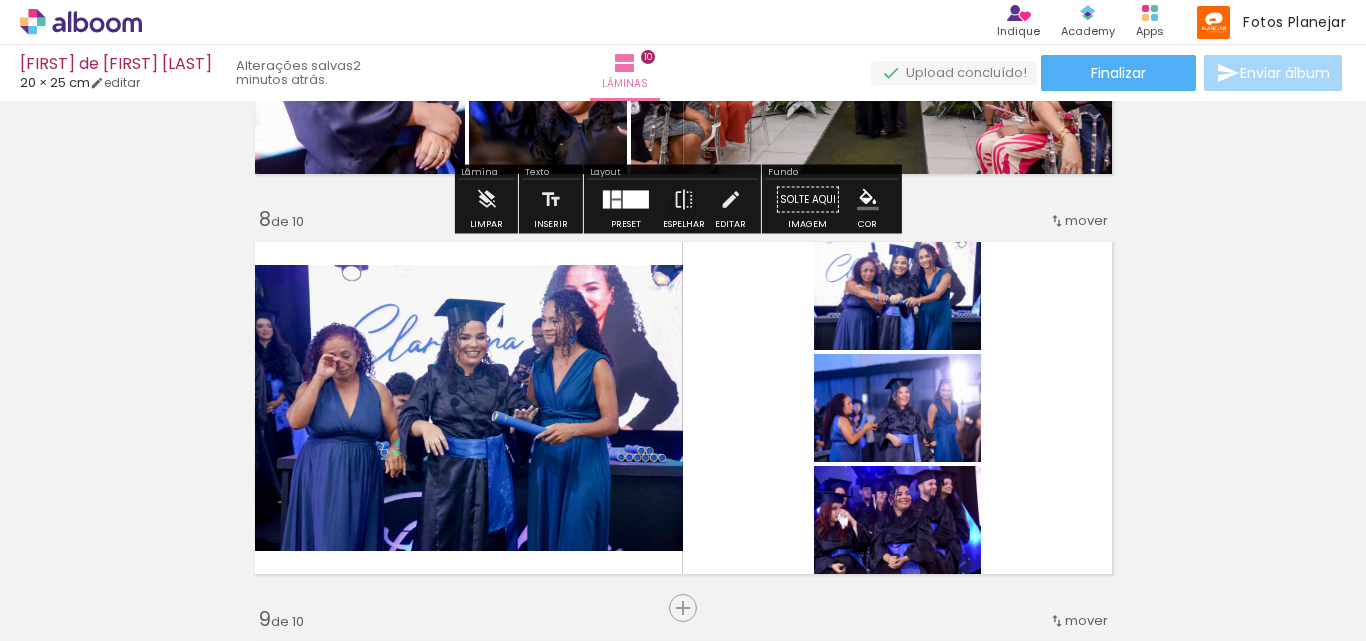 click on "Inserir lâmina 1  de 10  Inserir lâmina 2  de 10  Inserir lâmina 3  de 10  Inserir lâmina 4  de 10  Inserir lâmina 5  de 10  Inserir lâmina 6  de 10  Inserir lâmina 7  de 10  Inserir lâmina 8  de 10  Inserir lâmina 9  de 10  Inserir lâmina 10  de 10" at bounding box center [683, -418] 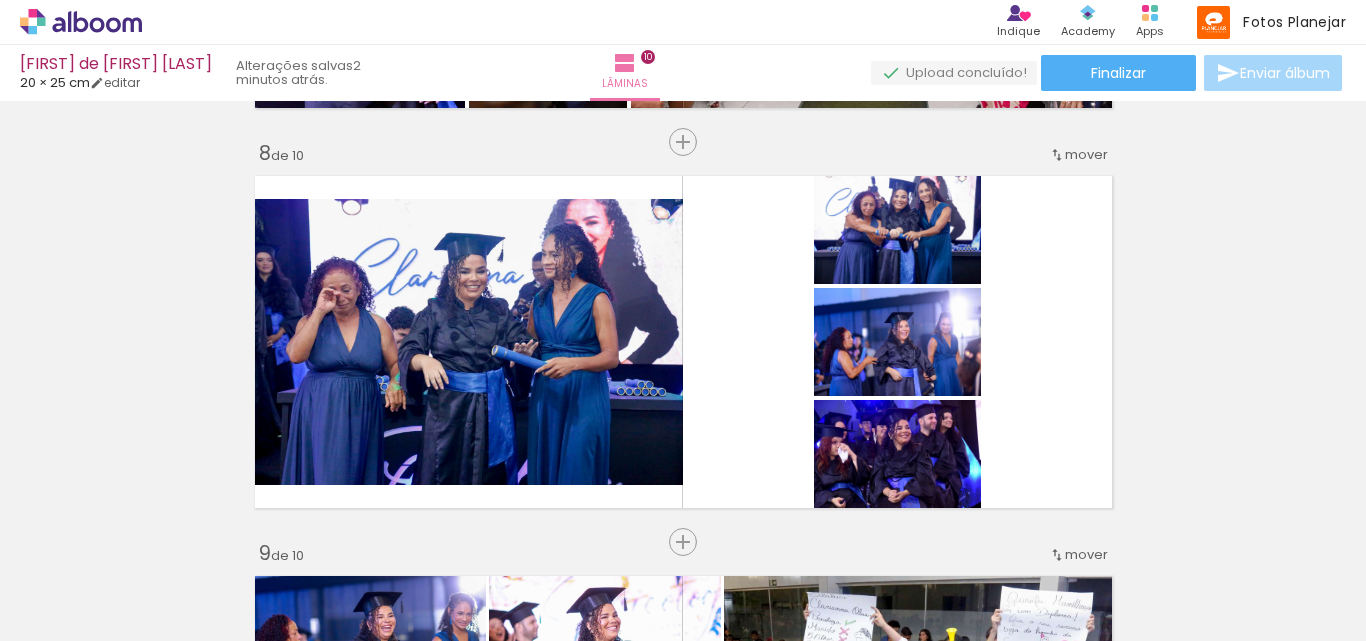 scroll, scrollTop: 2826, scrollLeft: 0, axis: vertical 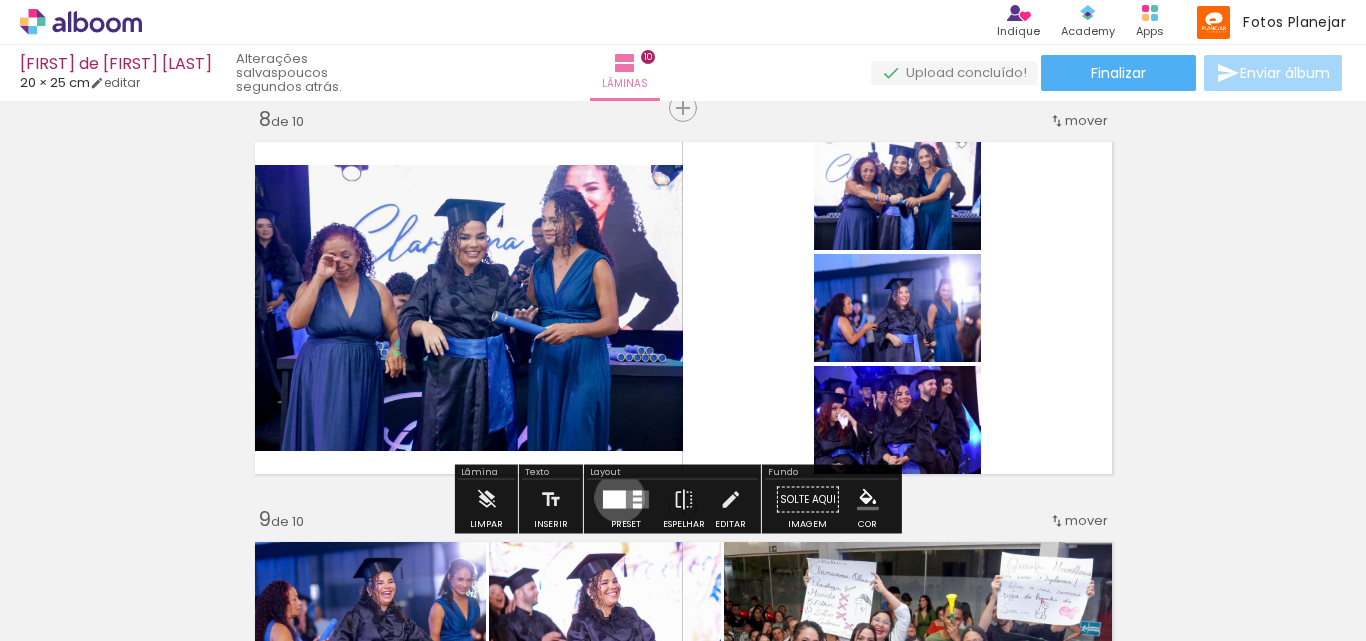 drag, startPoint x: 615, startPoint y: 497, endPoint x: 1365, endPoint y: 231, distance: 795.77386 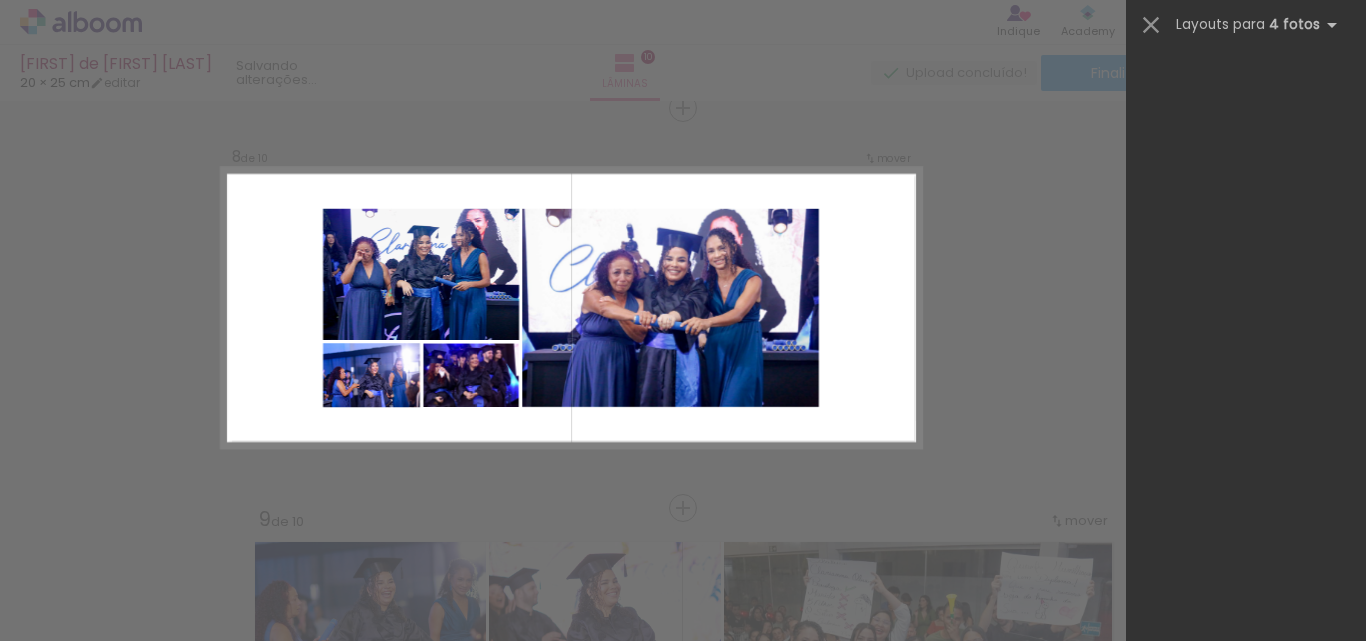 scroll, scrollTop: 0, scrollLeft: 0, axis: both 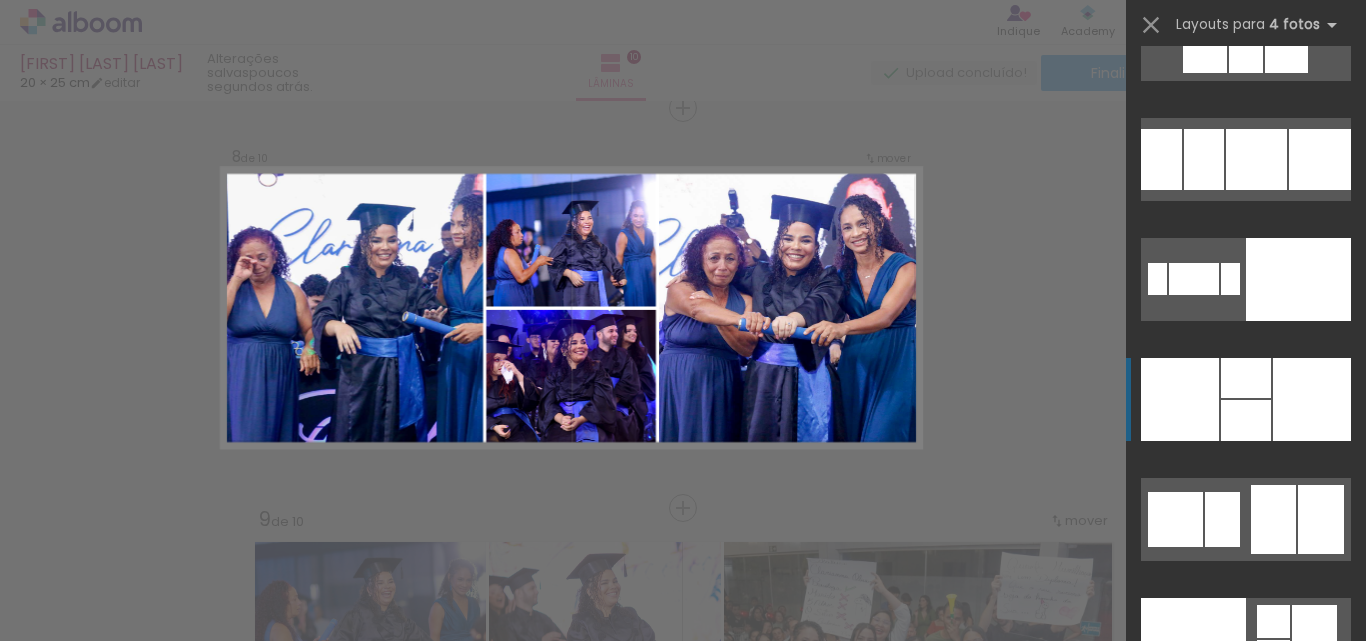 click at bounding box center [1246, 420] 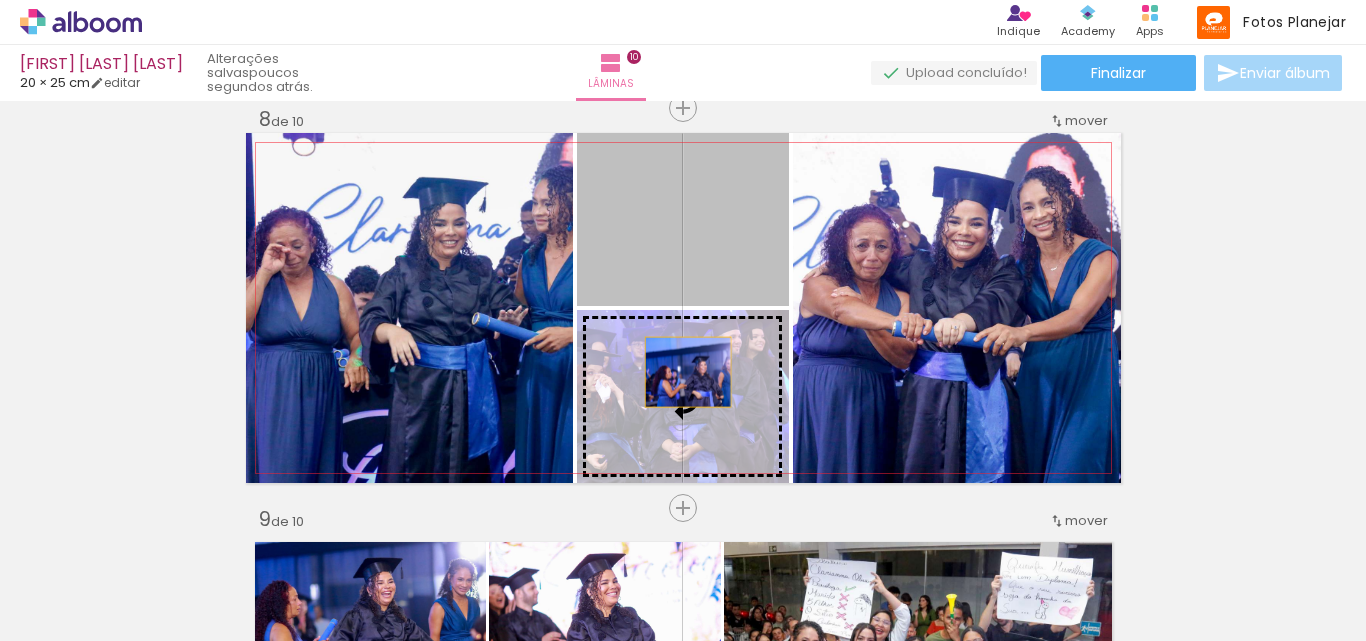 drag, startPoint x: 660, startPoint y: 236, endPoint x: 680, endPoint y: 372, distance: 137.46272 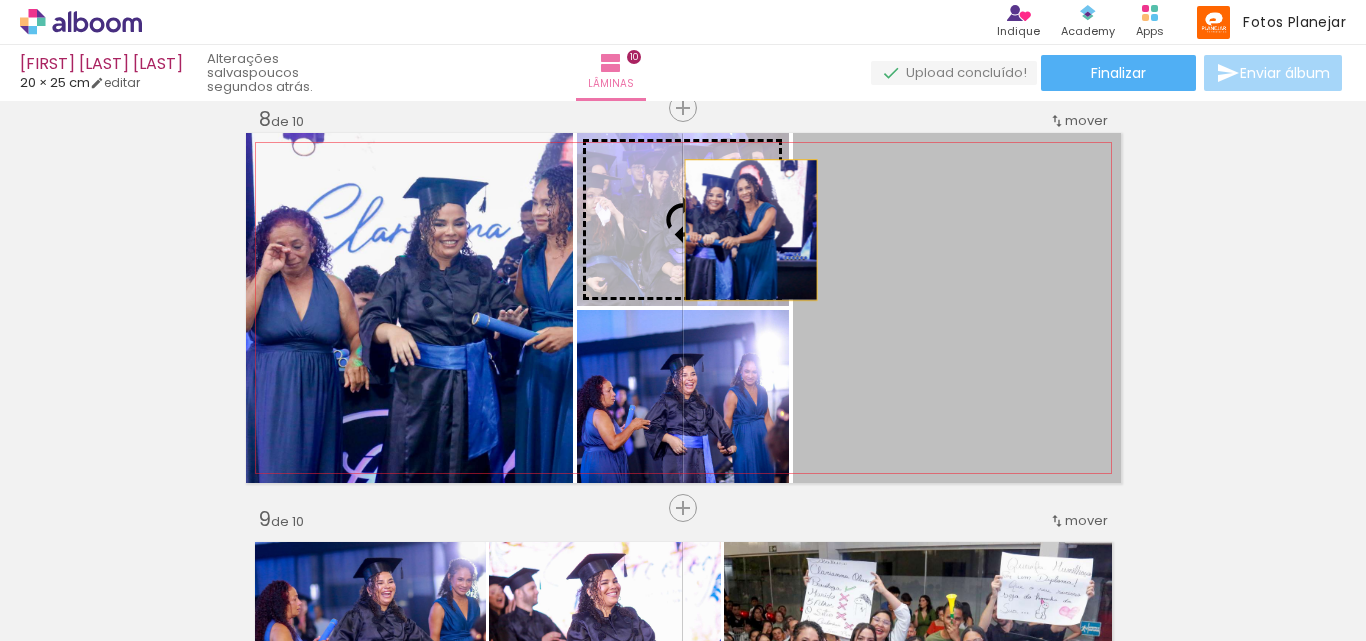 drag, startPoint x: 1002, startPoint y: 369, endPoint x: 743, endPoint y: 230, distance: 293.94217 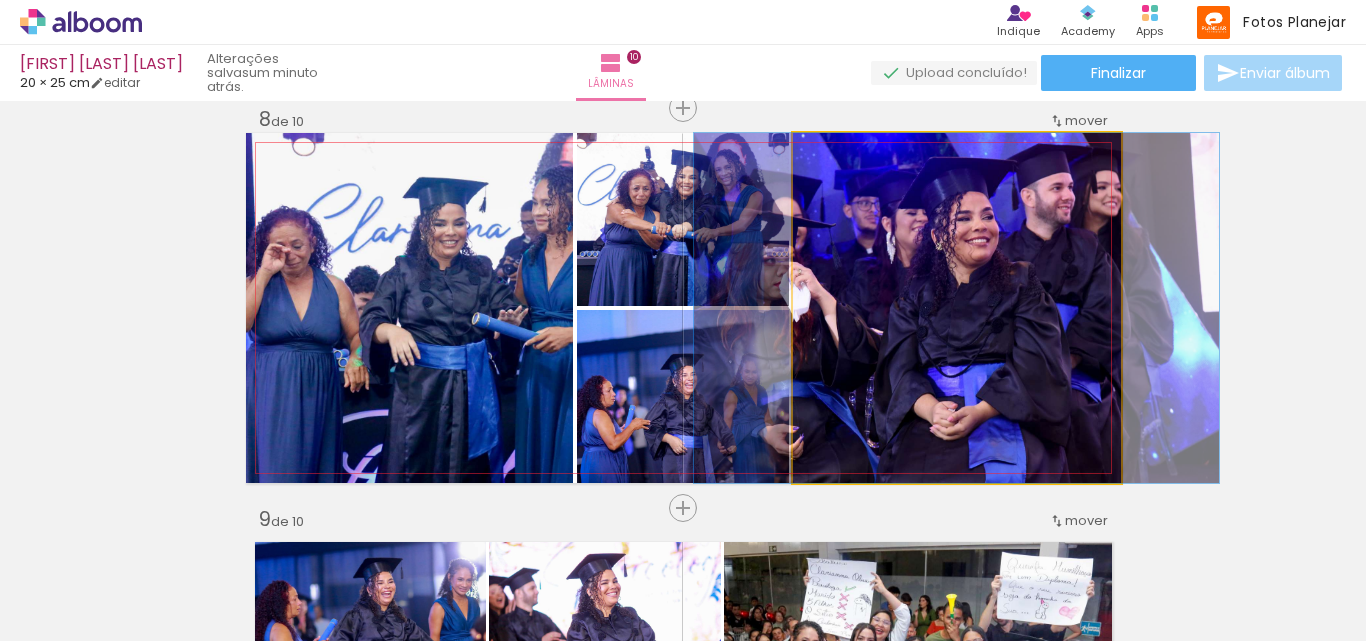click 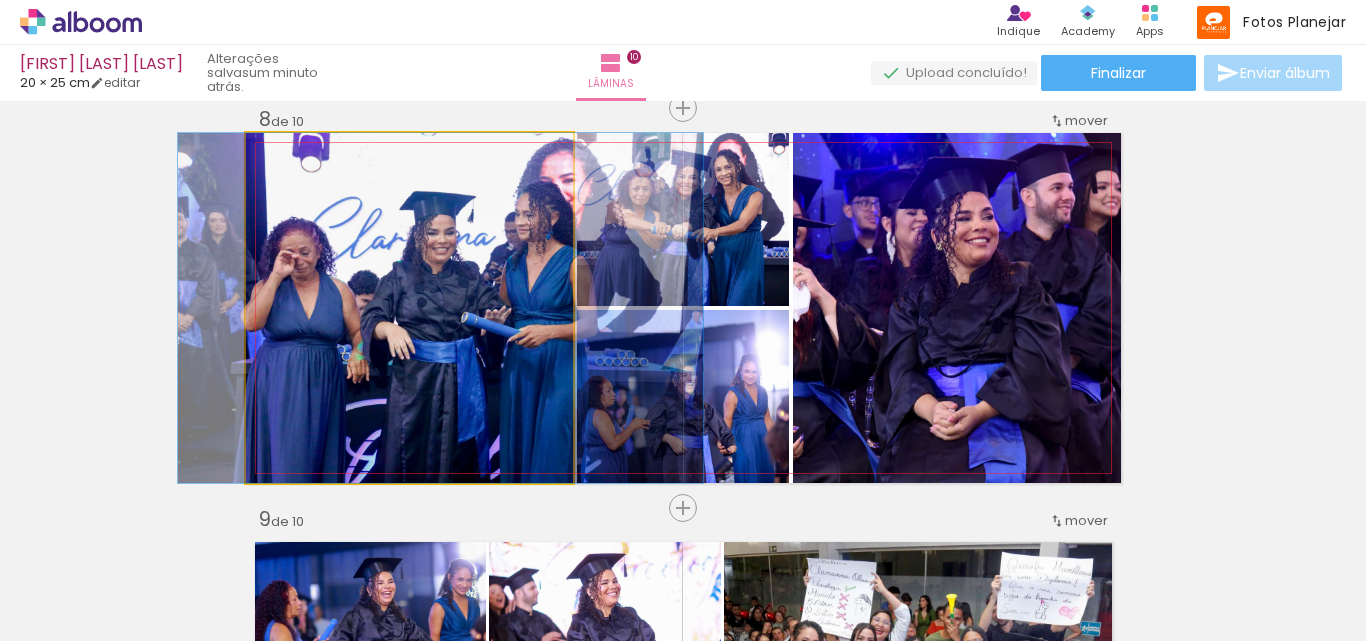 drag, startPoint x: 299, startPoint y: 153, endPoint x: 269, endPoint y: 148, distance: 30.413813 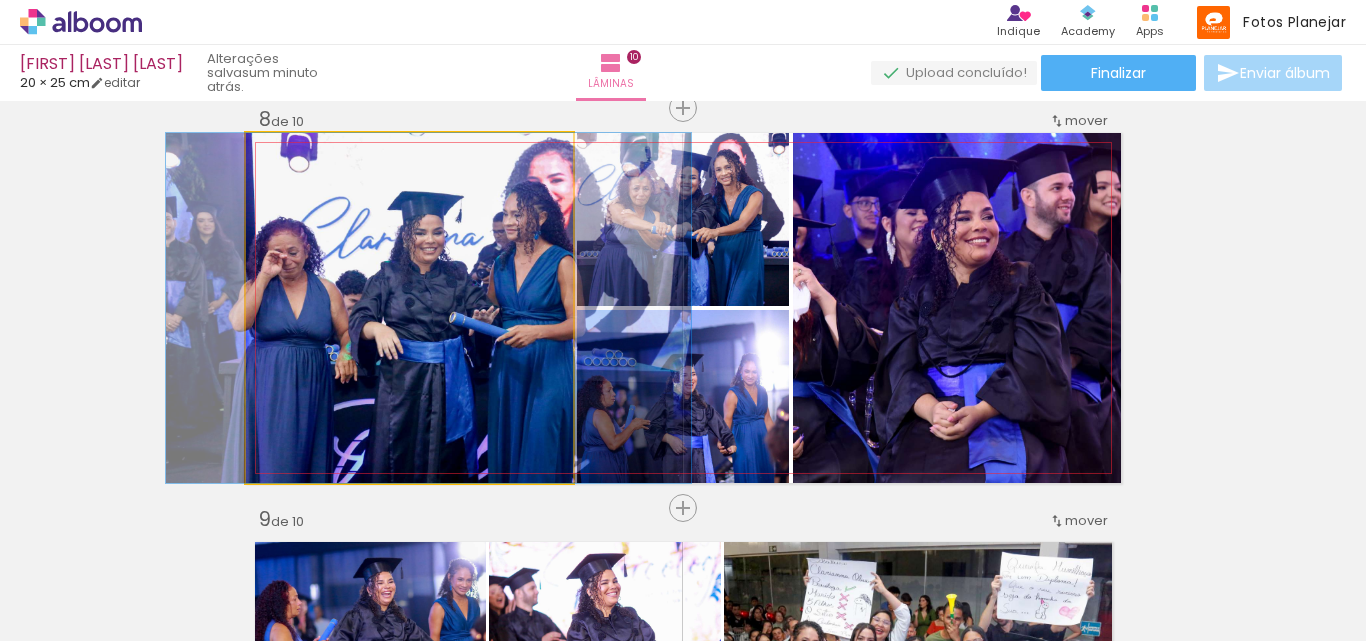 drag, startPoint x: 443, startPoint y: 292, endPoint x: 432, endPoint y: 290, distance: 11.18034 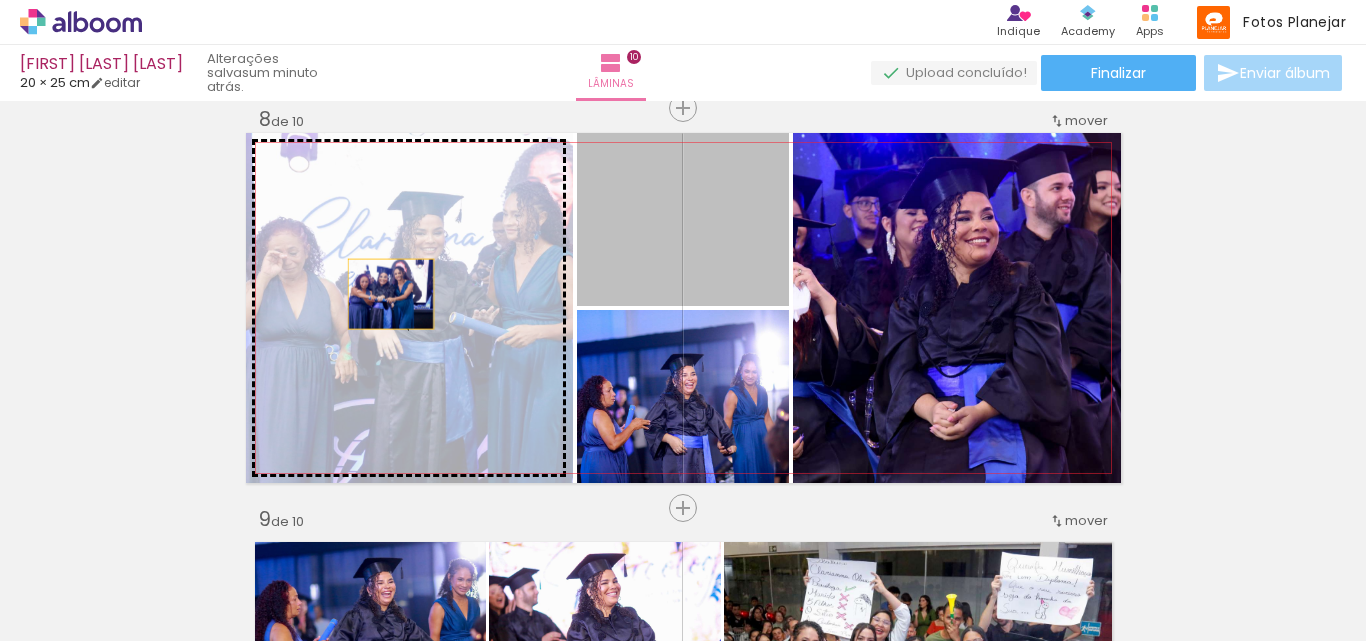 drag, startPoint x: 674, startPoint y: 220, endPoint x: 383, endPoint y: 294, distance: 300.26157 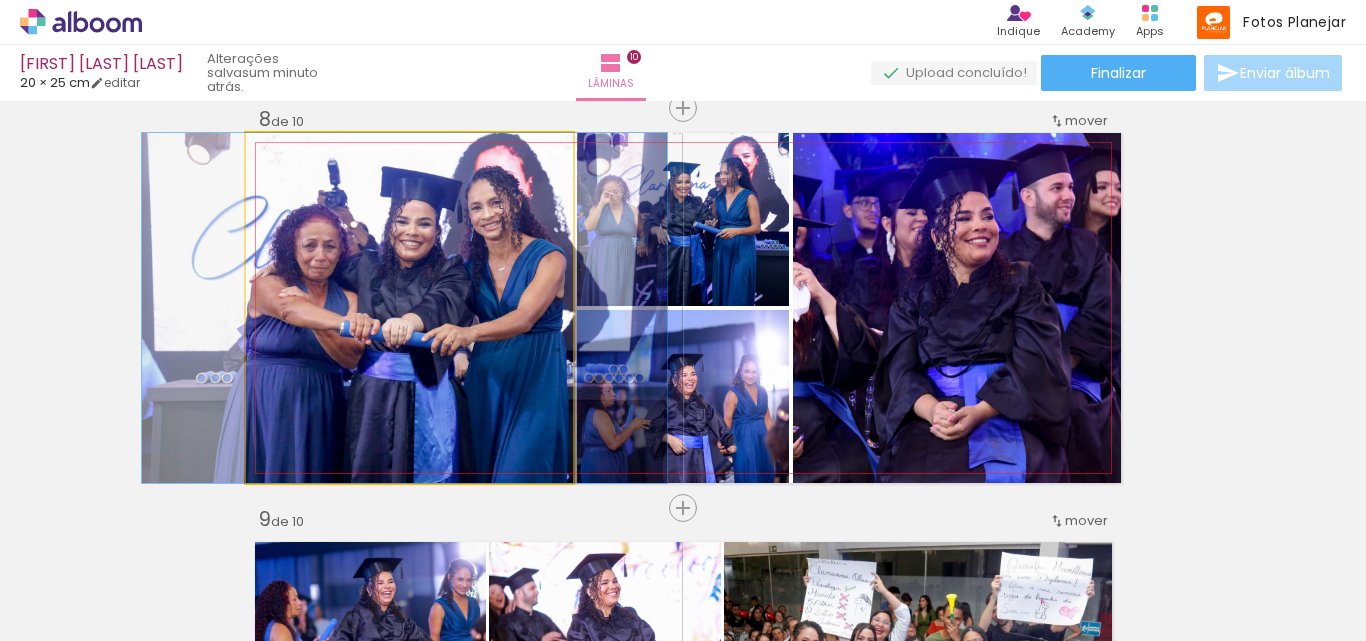 type on "100" 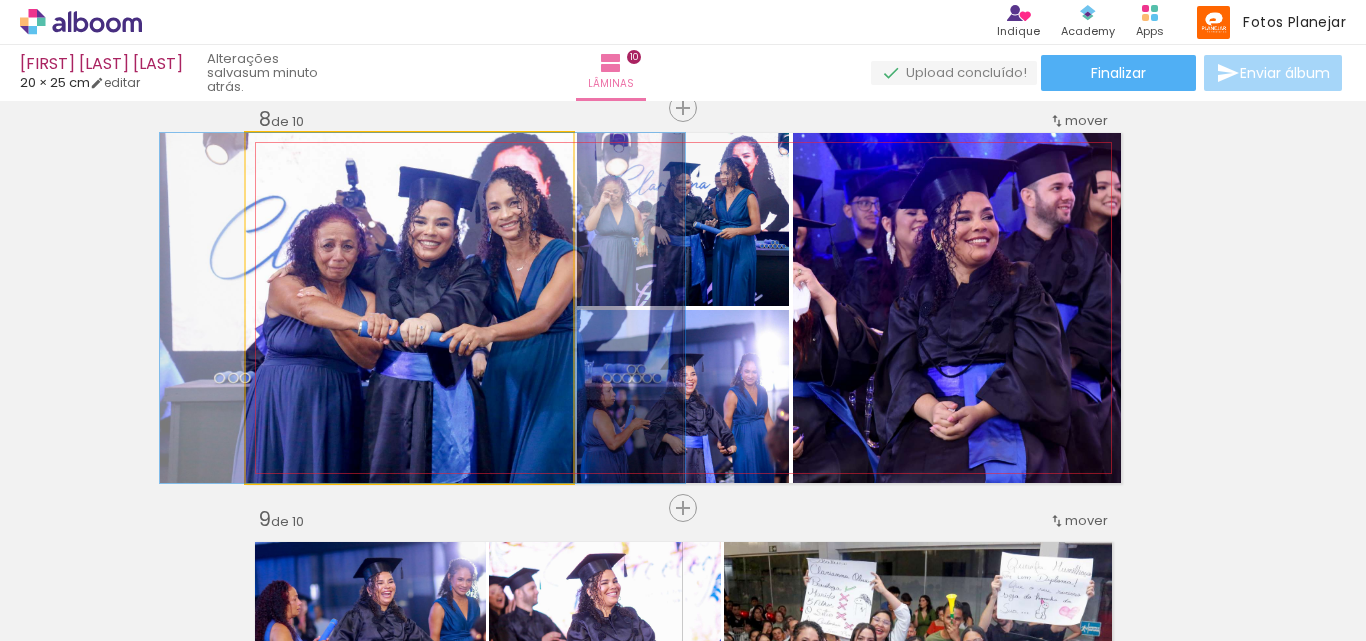 drag, startPoint x: 375, startPoint y: 236, endPoint x: 387, endPoint y: 236, distance: 12 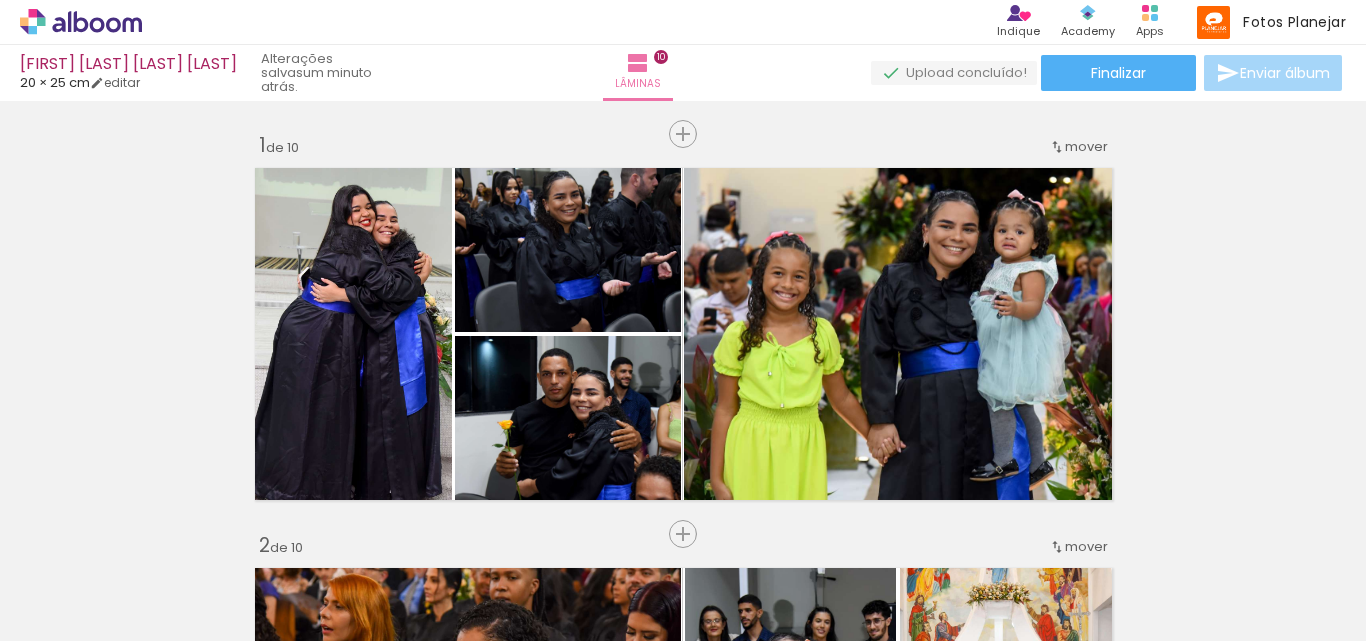 click 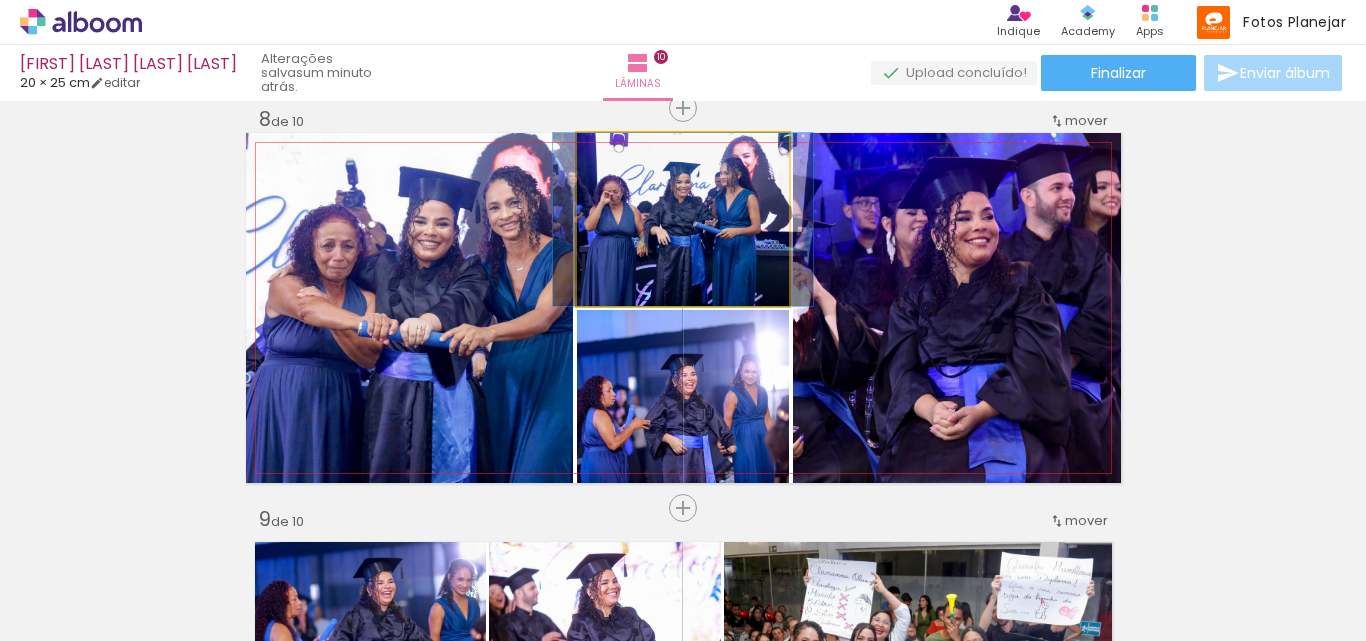 scroll, scrollTop: 34383, scrollLeft: 0, axis: vertical 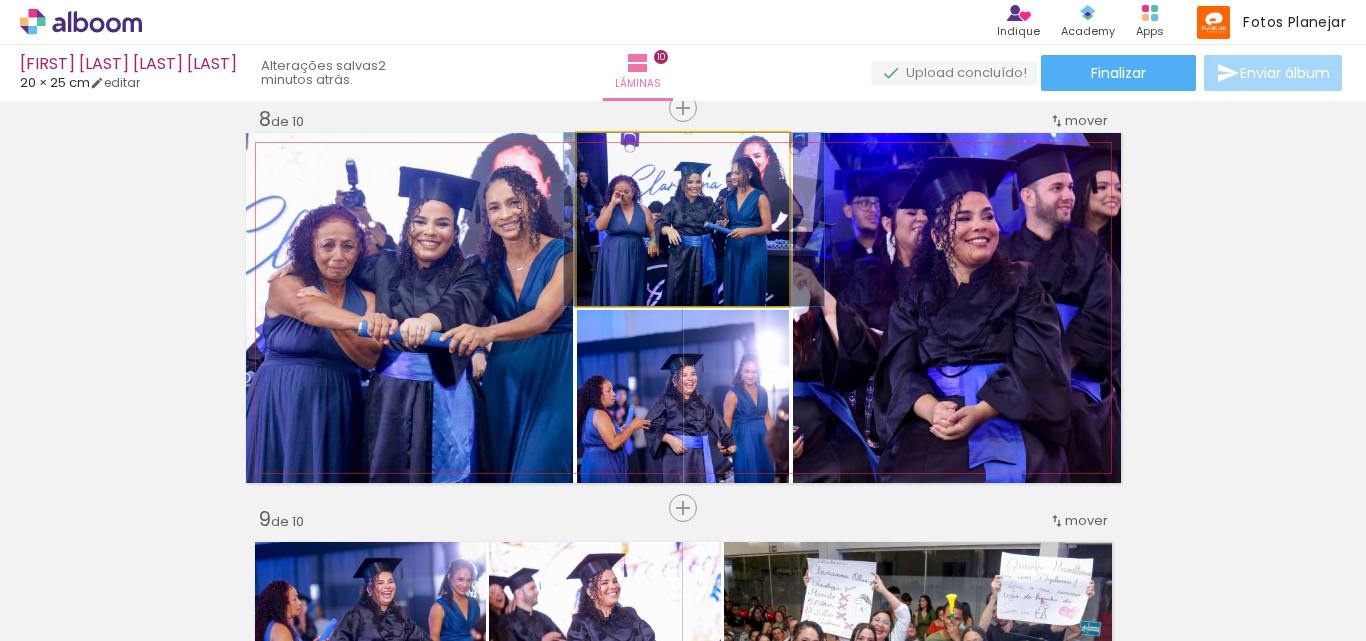 drag, startPoint x: 659, startPoint y: 211, endPoint x: 670, endPoint y: 209, distance: 11.18034 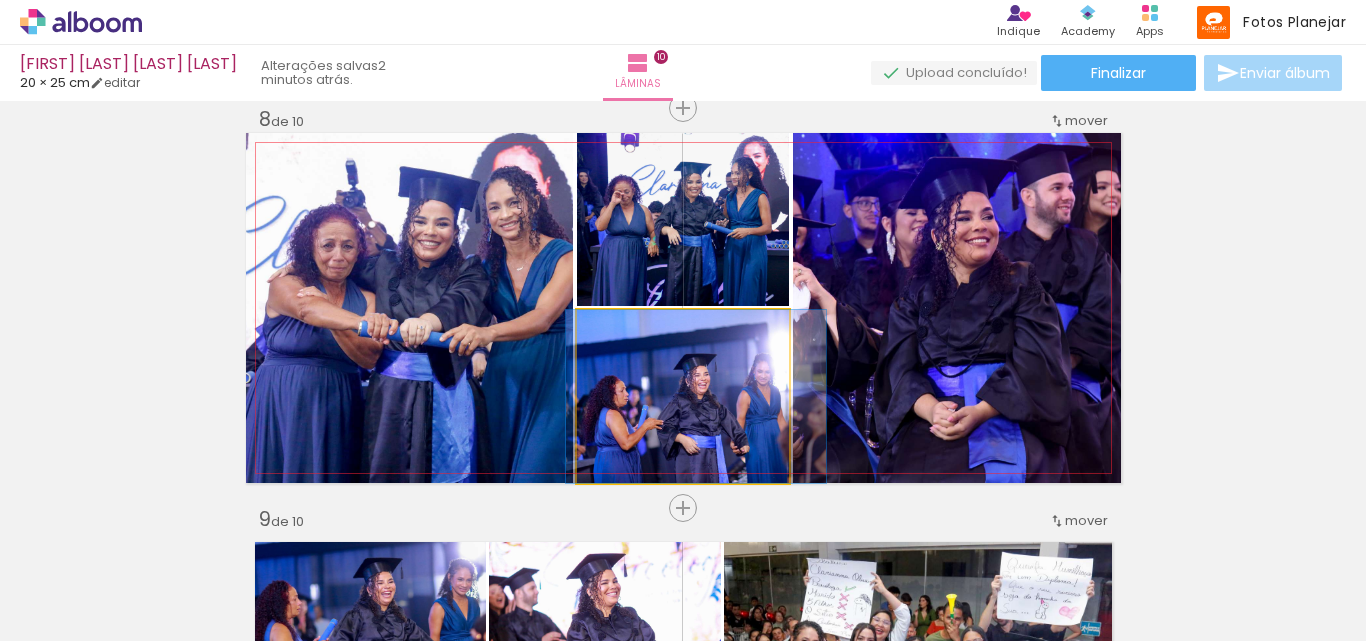 drag, startPoint x: 689, startPoint y: 409, endPoint x: 702, endPoint y: 409, distance: 13 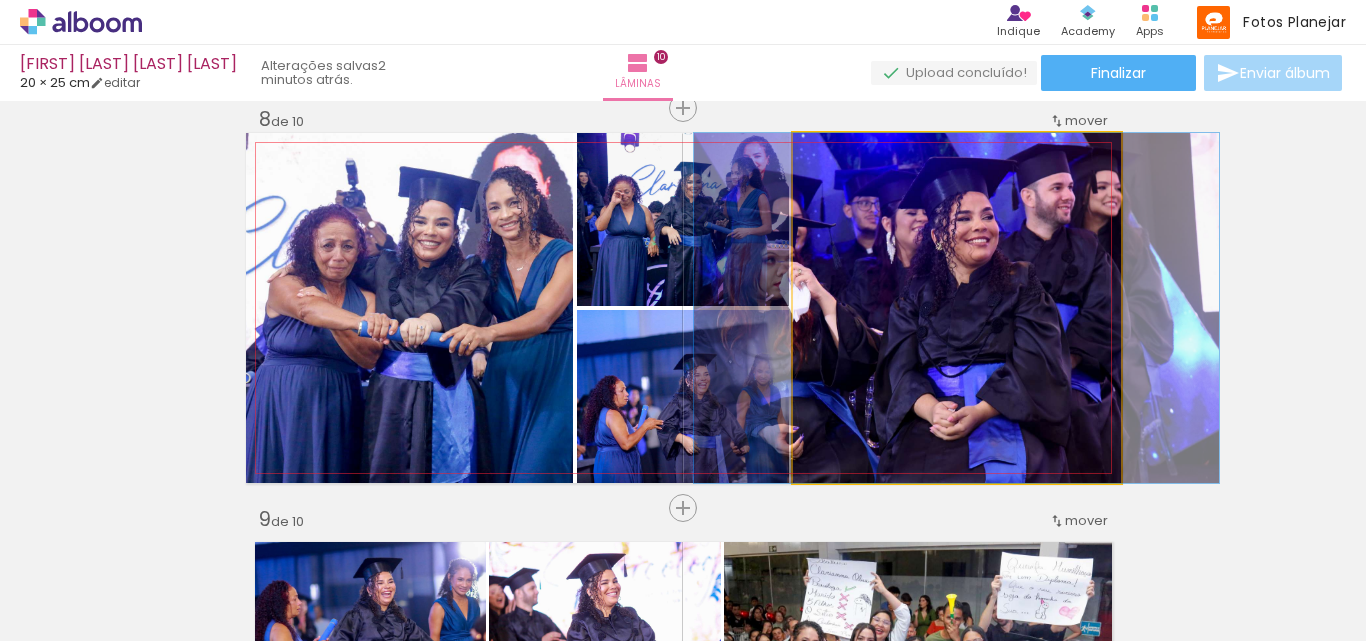 click 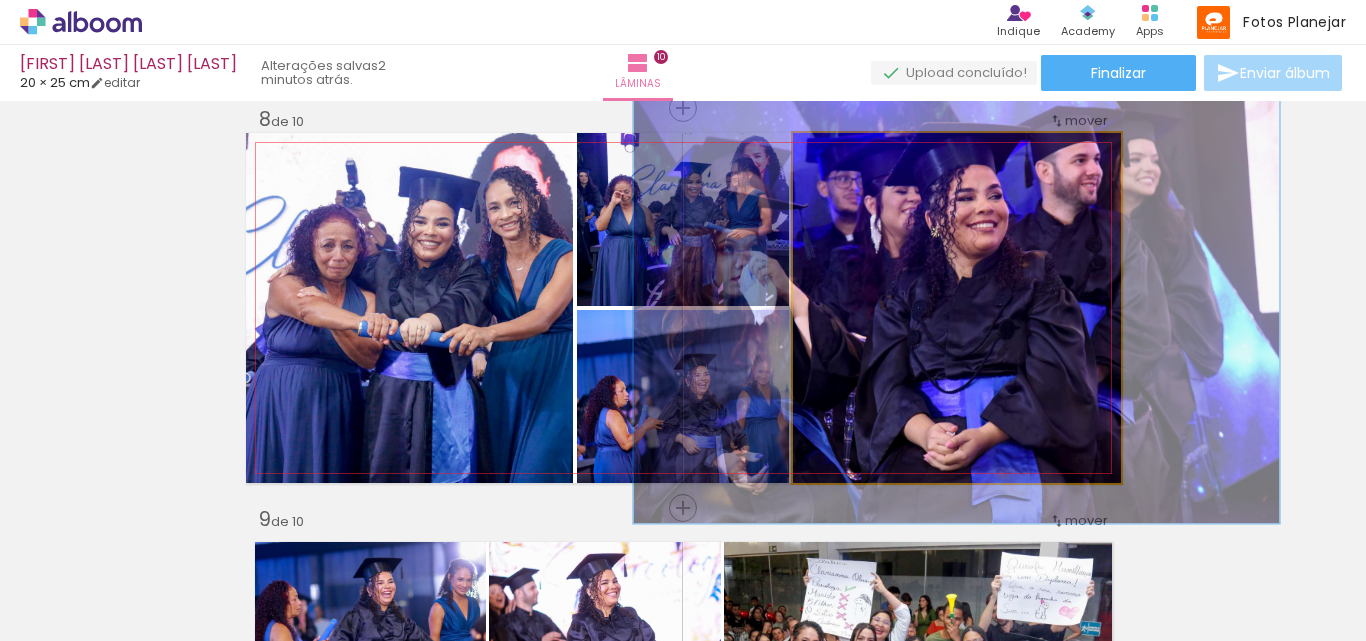 drag, startPoint x: 832, startPoint y: 152, endPoint x: 847, endPoint y: 152, distance: 15 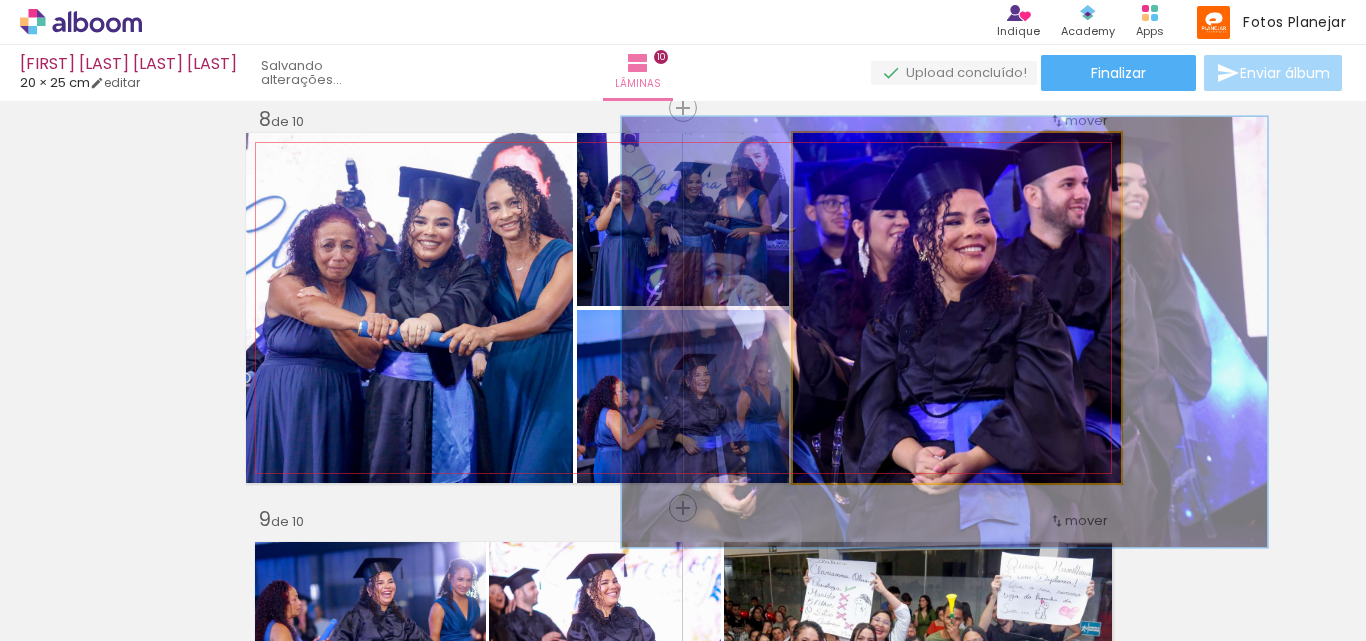 drag, startPoint x: 964, startPoint y: 275, endPoint x: 952, endPoint y: 299, distance: 26.832815 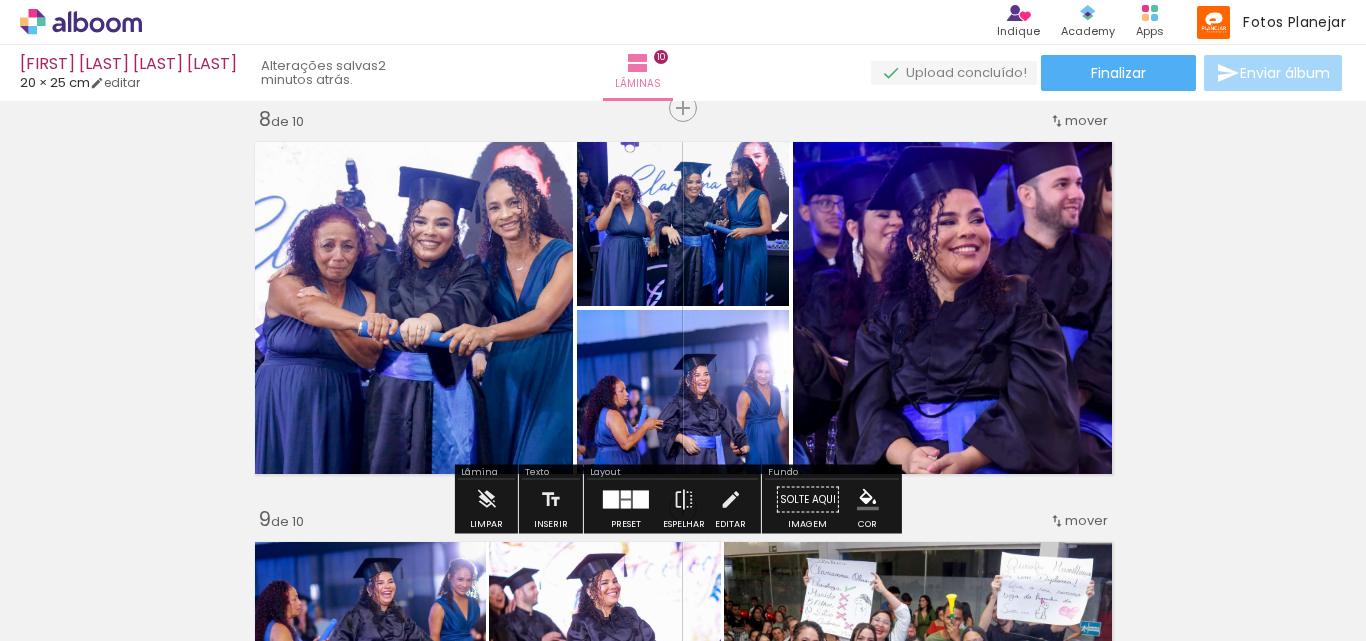 click on "Inserir lâmina 1  de 10  Inserir lâmina 2  de 10  Inserir lâmina 3  de 10  Inserir lâmina 4  de 10  Inserir lâmina 5  de 10  Inserir lâmina 6  de 10  Inserir lâmina 7  de 10  Inserir lâmina 8  de 10  Inserir lâmina 9  de 10  Inserir lâmina 10  de 10" at bounding box center [683, -518] 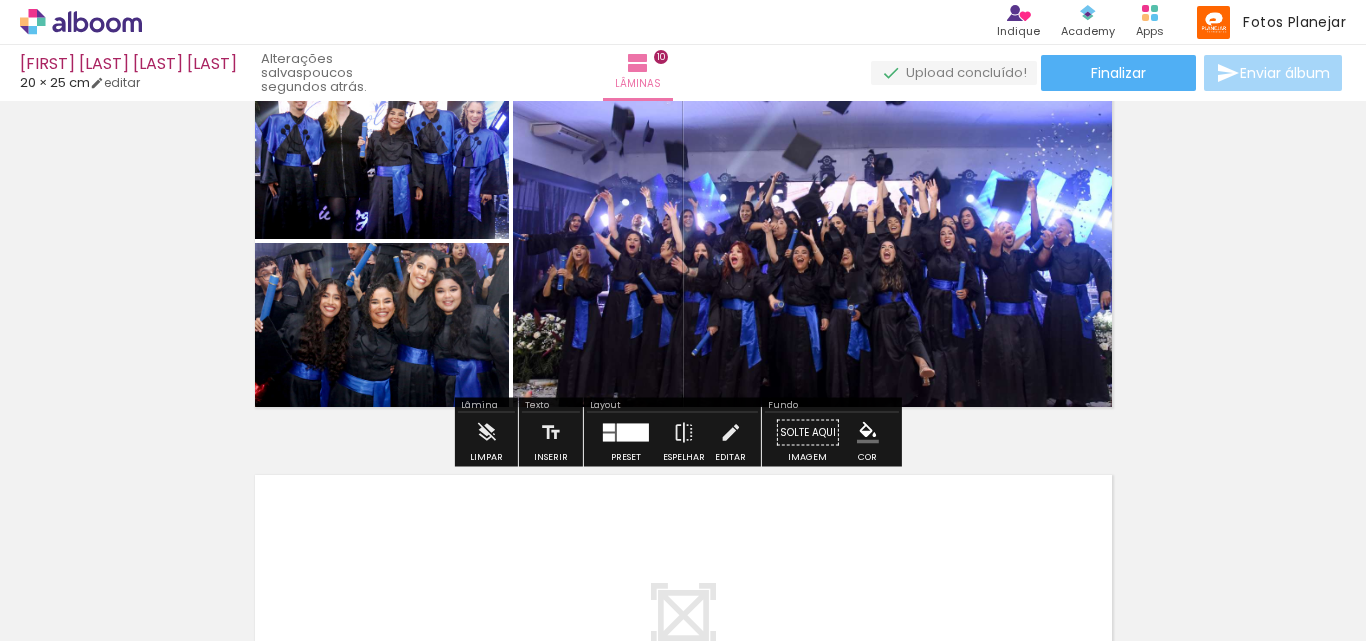 scroll, scrollTop: 3726, scrollLeft: 0, axis: vertical 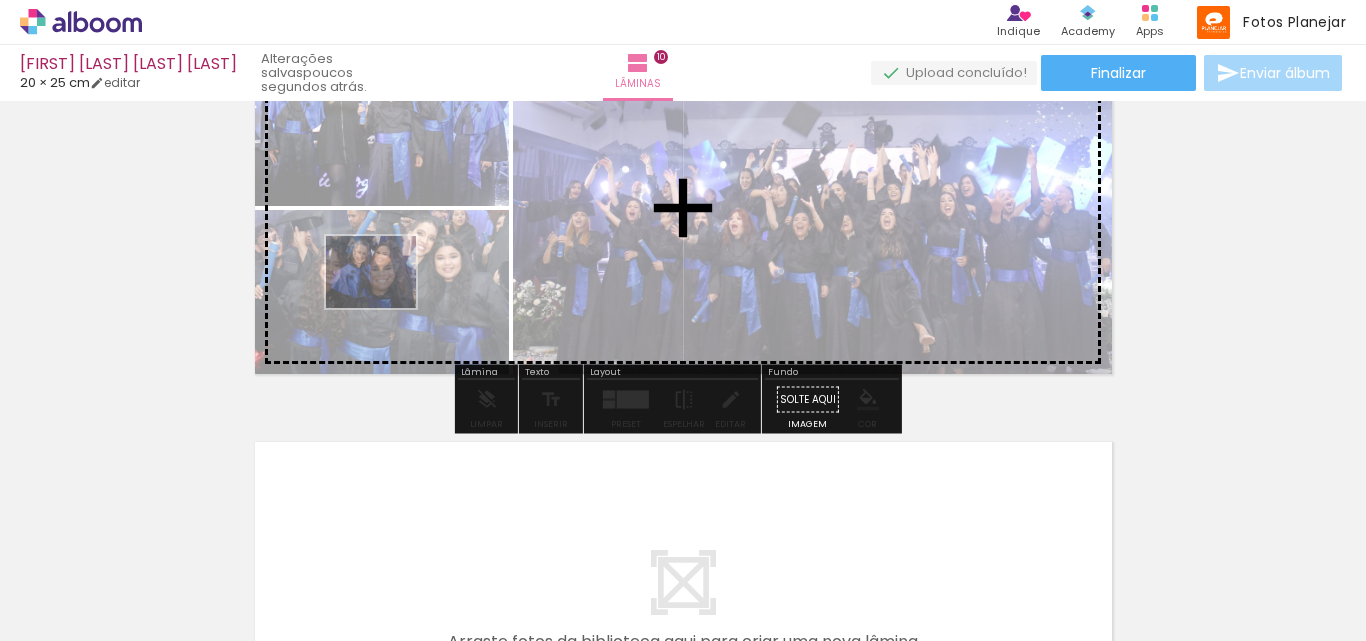 drag, startPoint x: 512, startPoint y: 570, endPoint x: 386, endPoint y: 296, distance: 301.5825 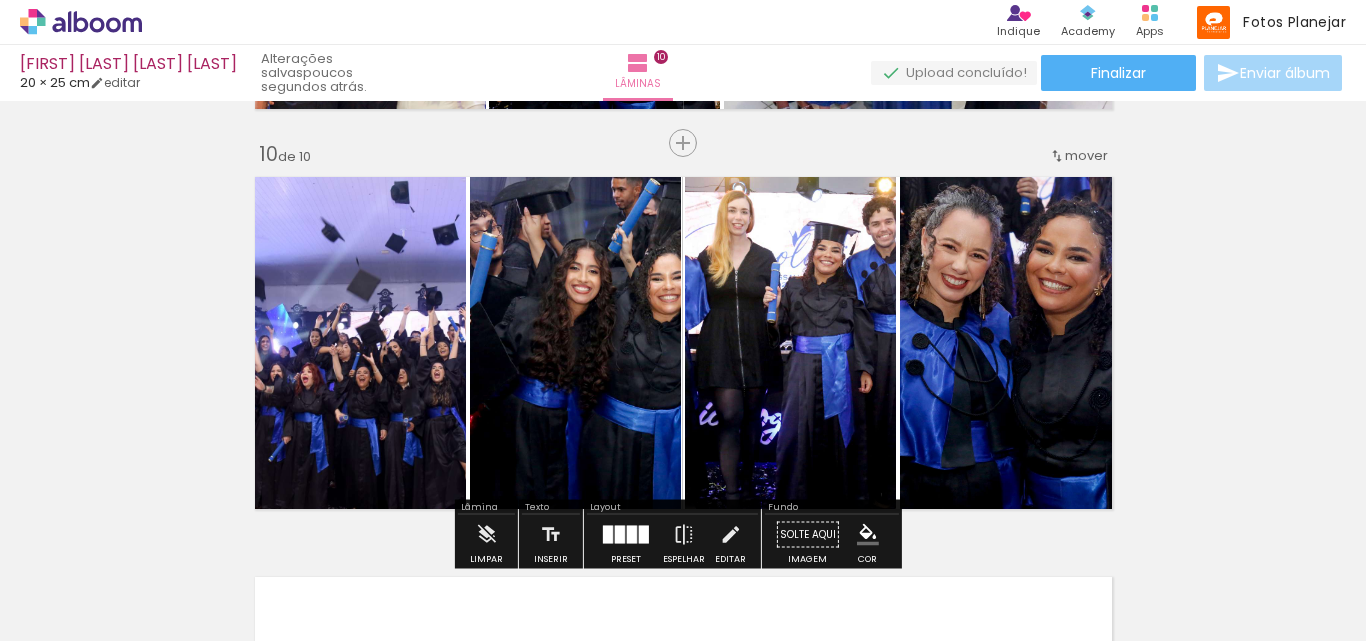 scroll, scrollTop: 3626, scrollLeft: 0, axis: vertical 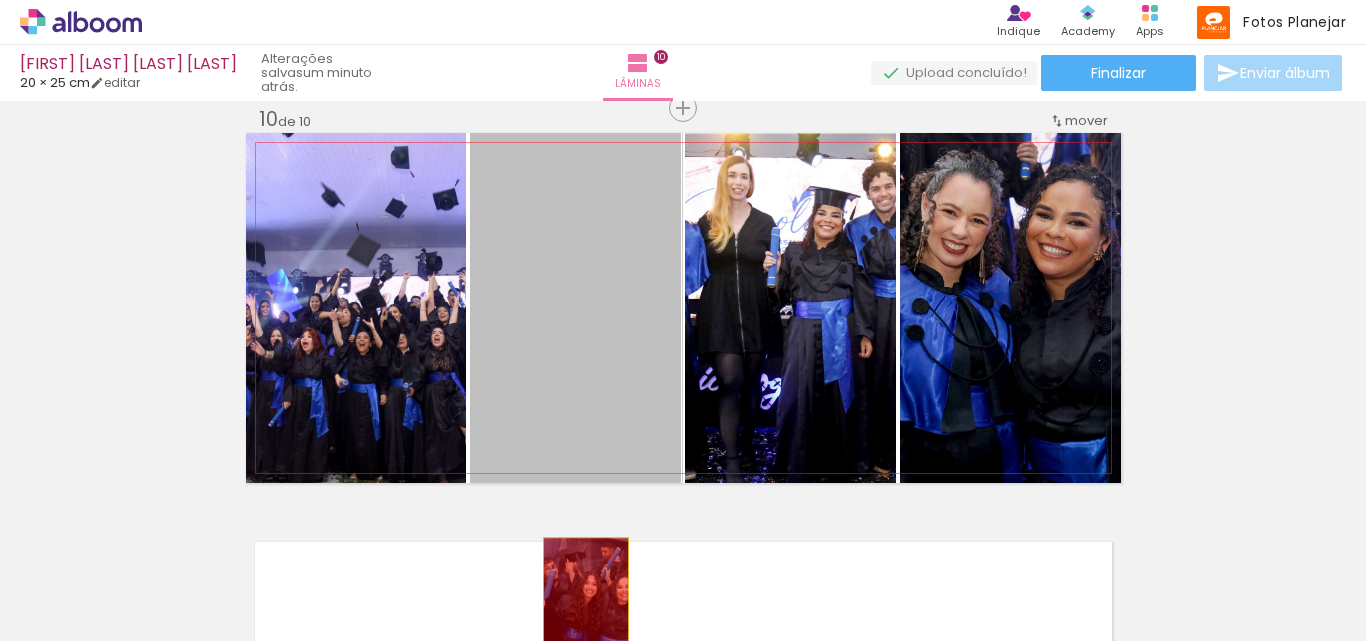drag, startPoint x: 593, startPoint y: 317, endPoint x: 578, endPoint y: 608, distance: 291.38635 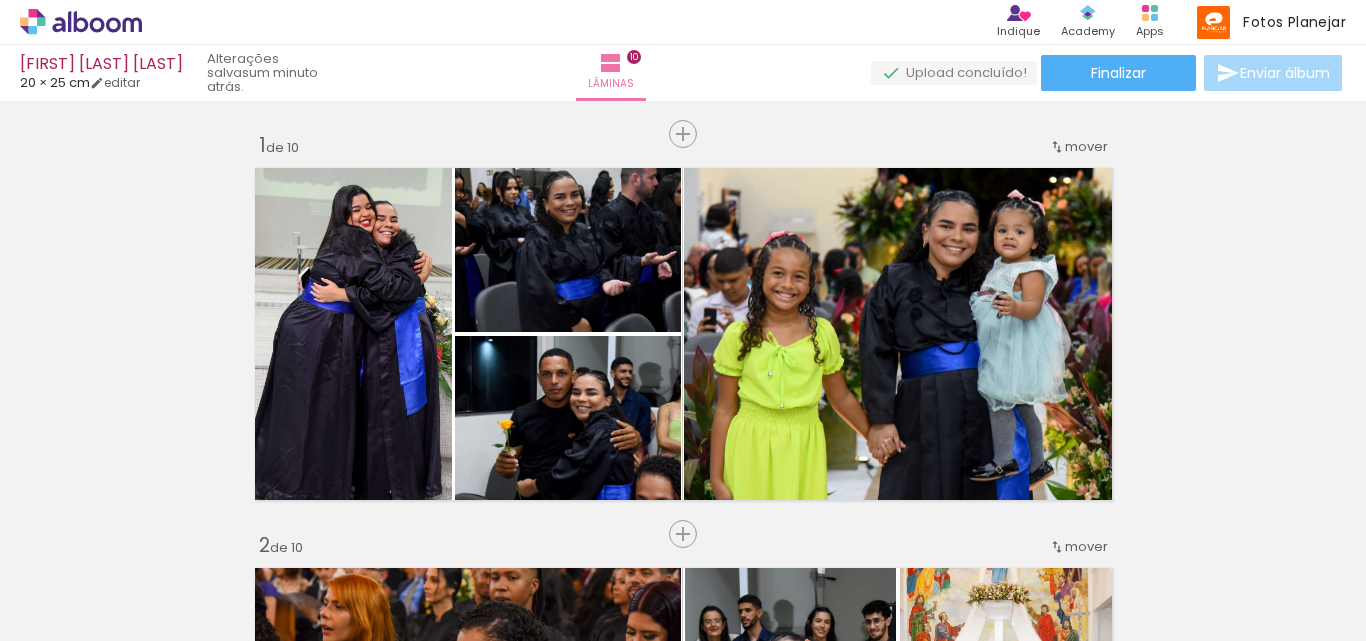 scroll, scrollTop: 0, scrollLeft: 0, axis: both 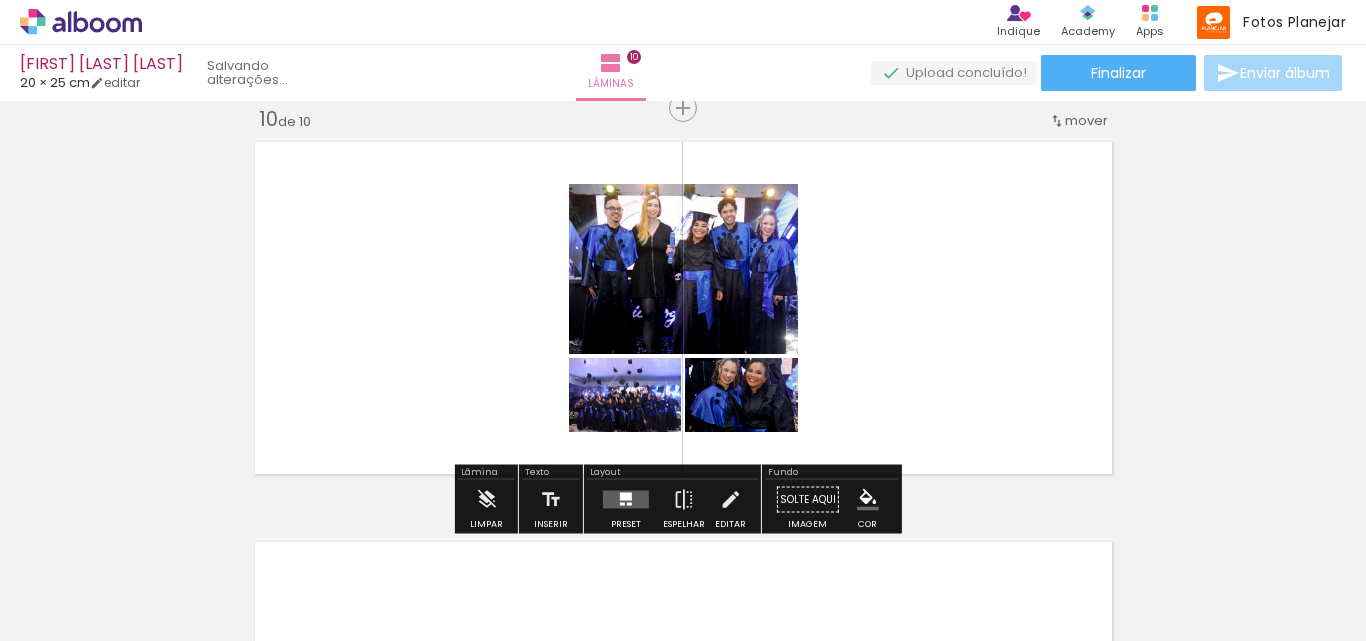 click at bounding box center (626, 500) 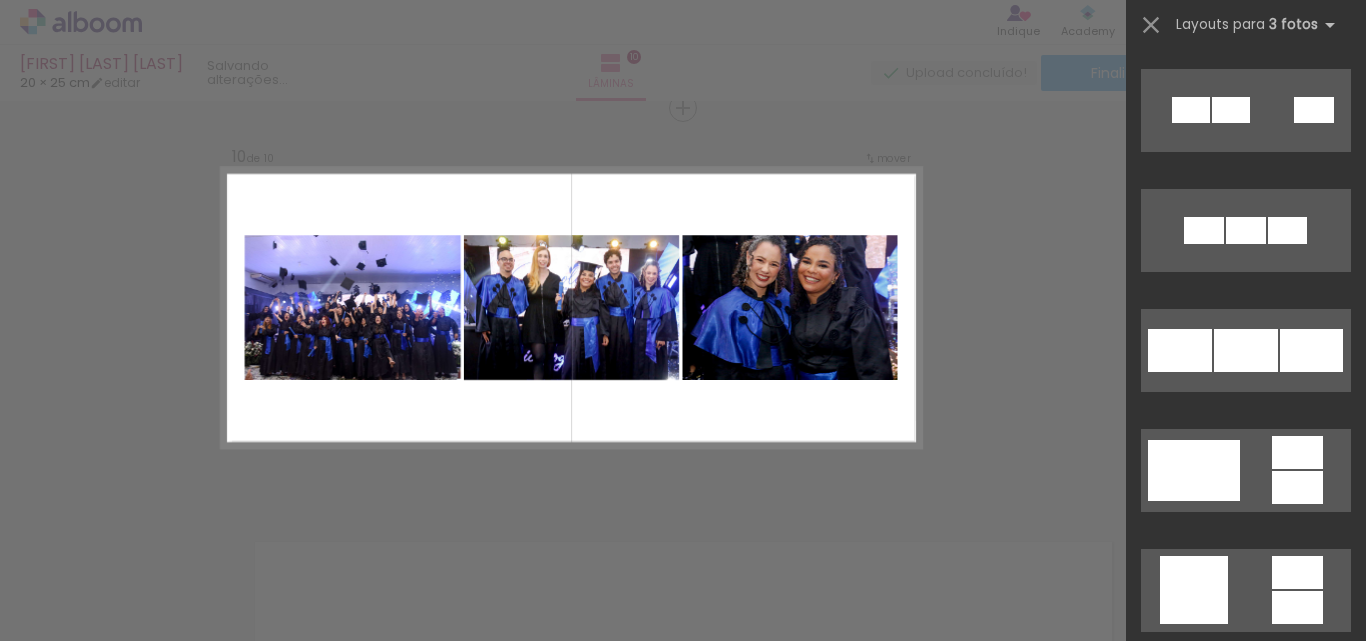 scroll, scrollTop: 600, scrollLeft: 0, axis: vertical 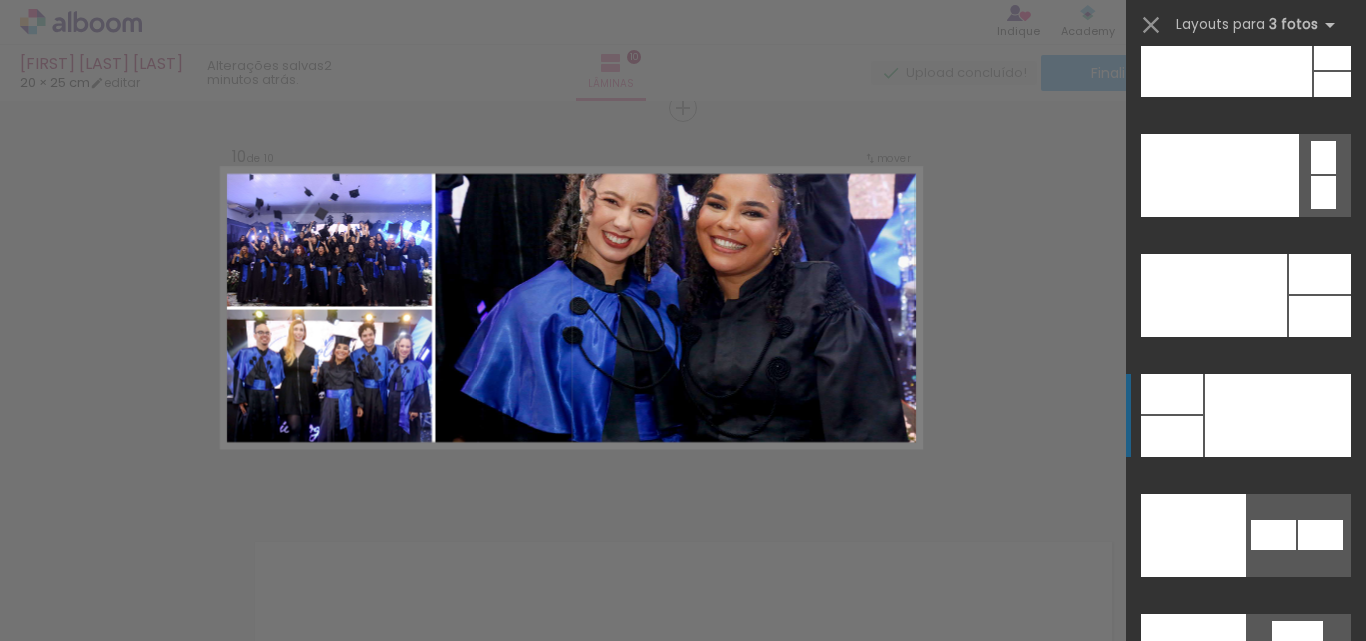 click at bounding box center (1278, 415) 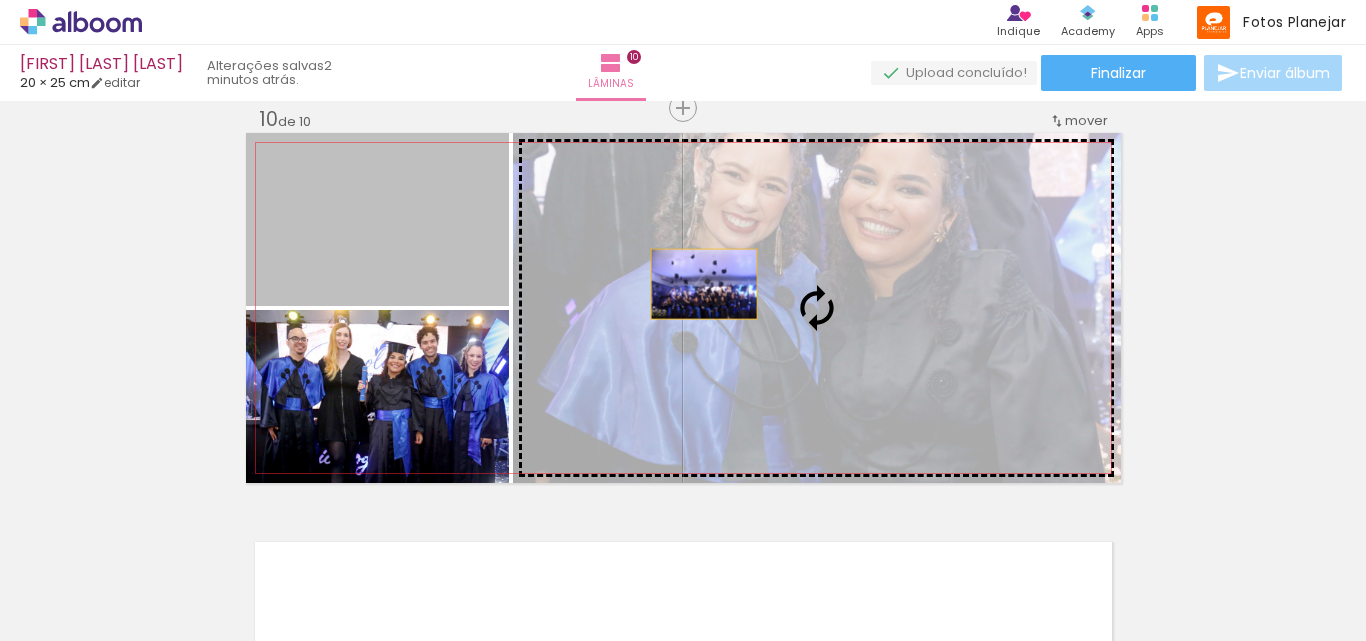 drag, startPoint x: 360, startPoint y: 223, endPoint x: 717, endPoint y: 286, distance: 362.5162 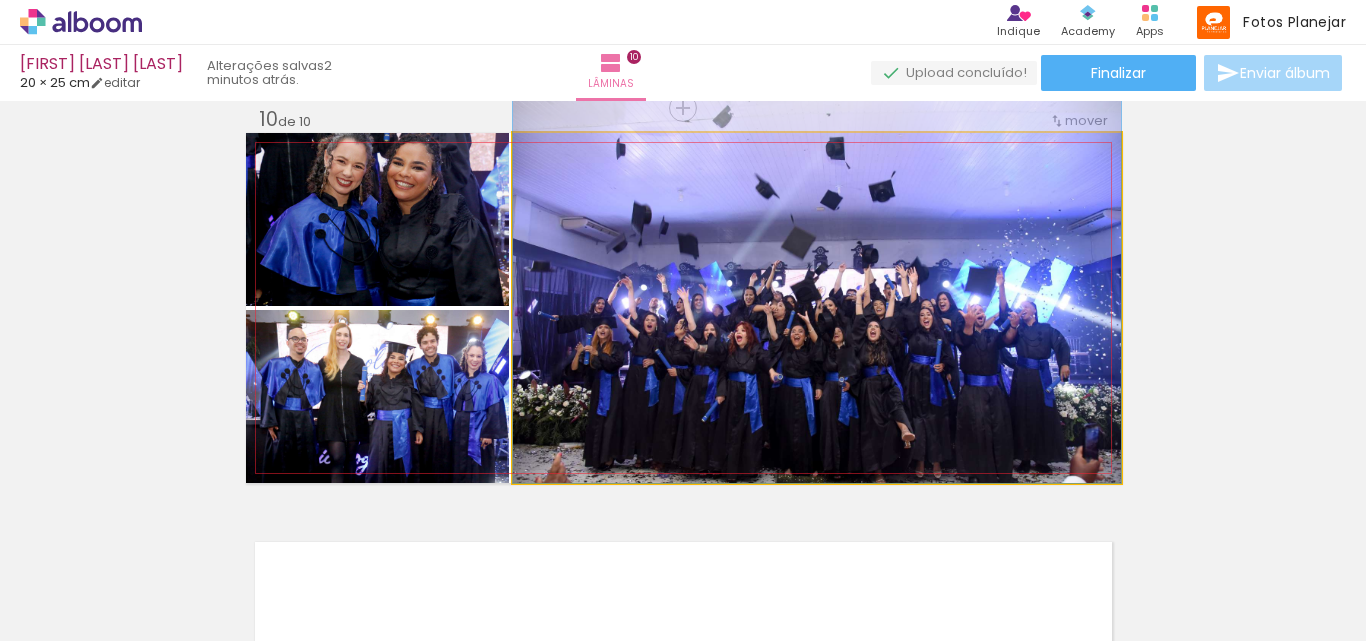 drag, startPoint x: 947, startPoint y: 288, endPoint x: 941, endPoint y: 243, distance: 45.39824 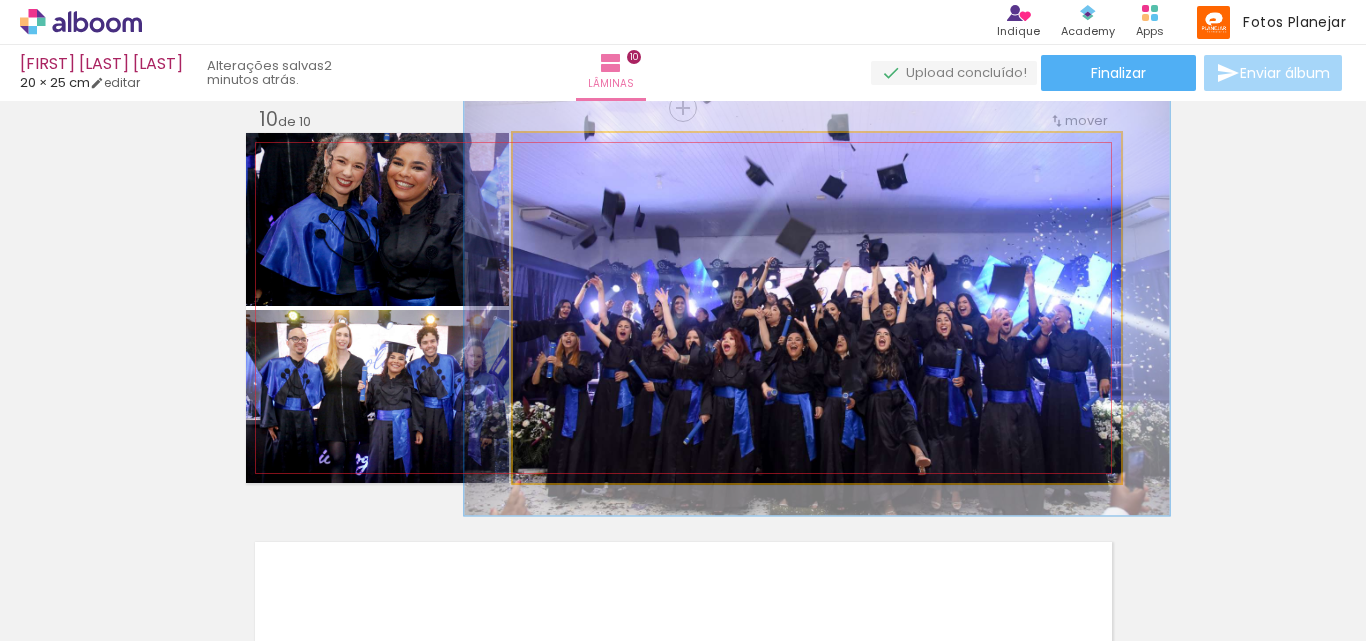 drag, startPoint x: 553, startPoint y: 158, endPoint x: 564, endPoint y: 157, distance: 11.045361 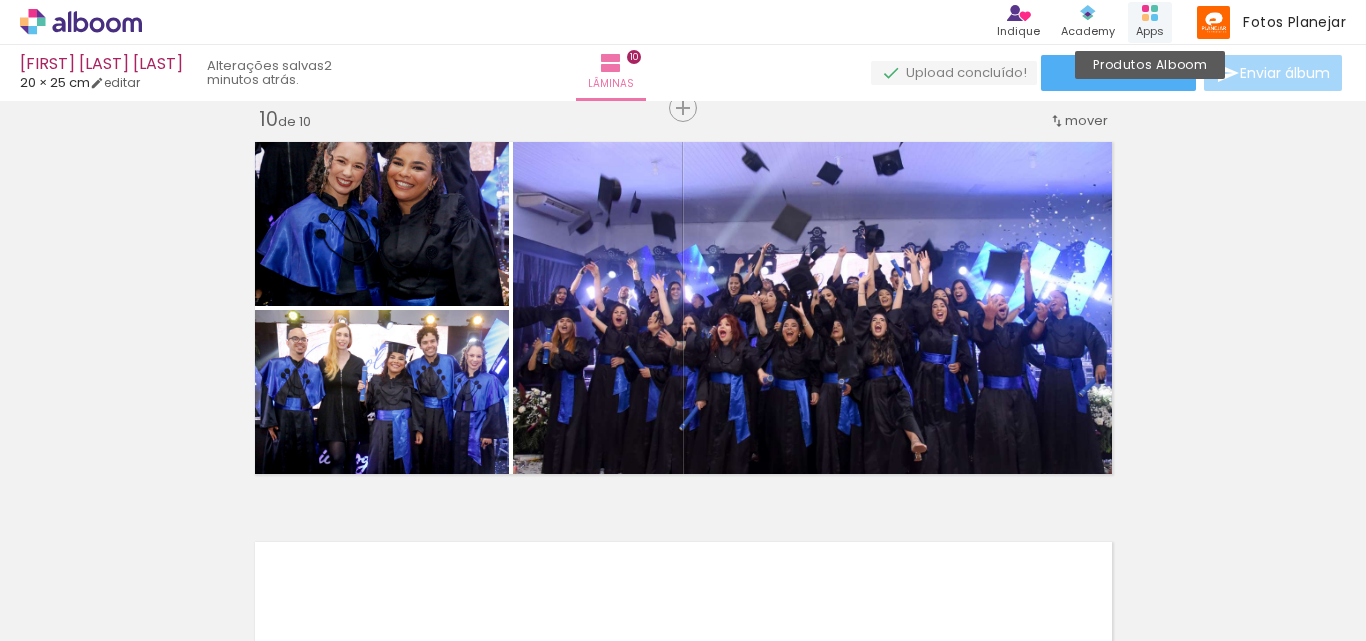 click 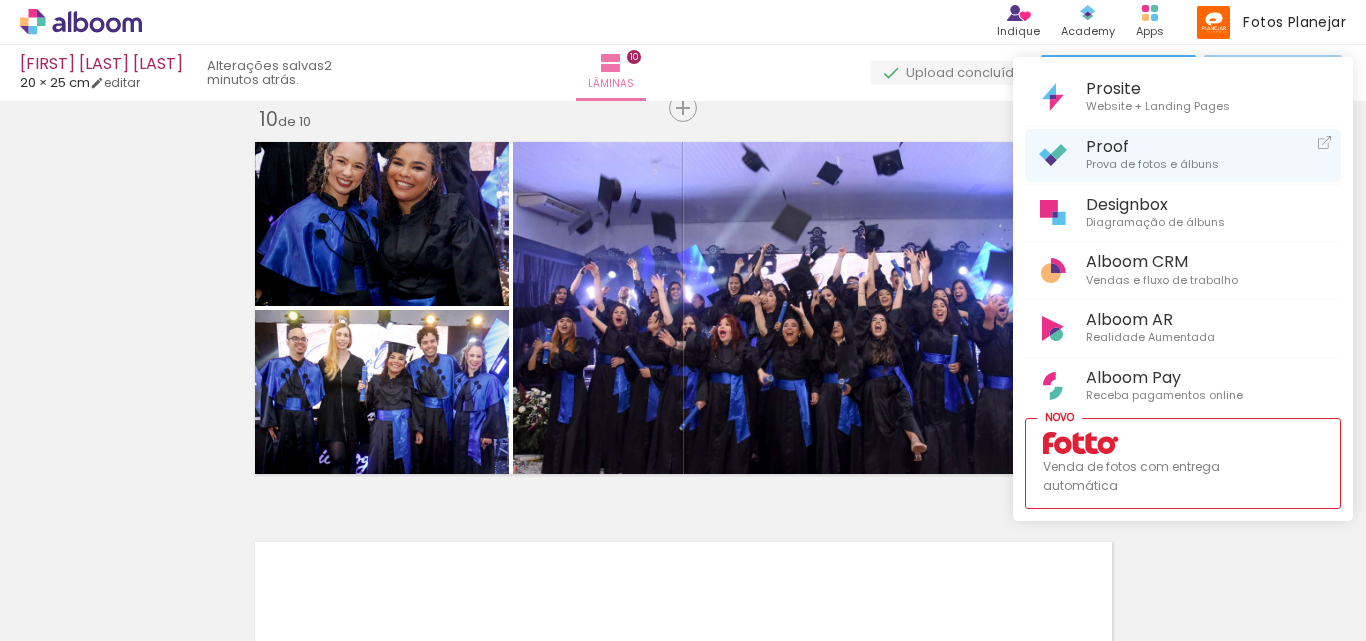 drag, startPoint x: 1093, startPoint y: 97, endPoint x: 1064, endPoint y: 162, distance: 71.17584 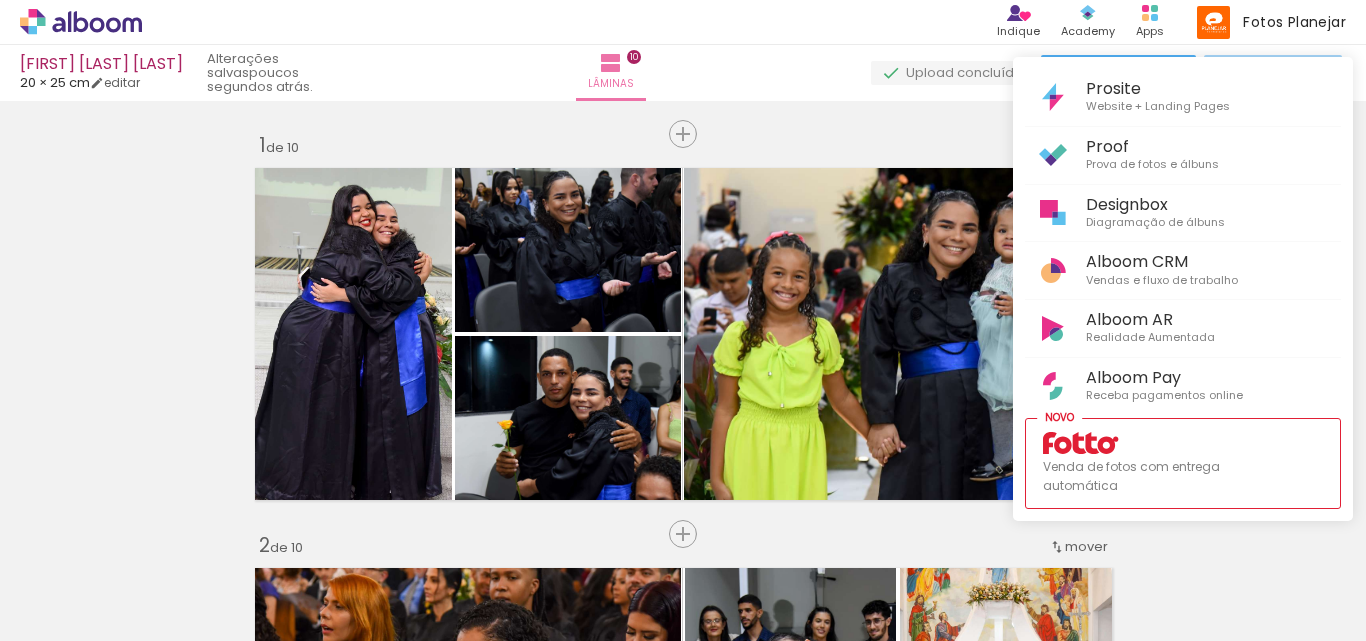 click at bounding box center [683, 320] 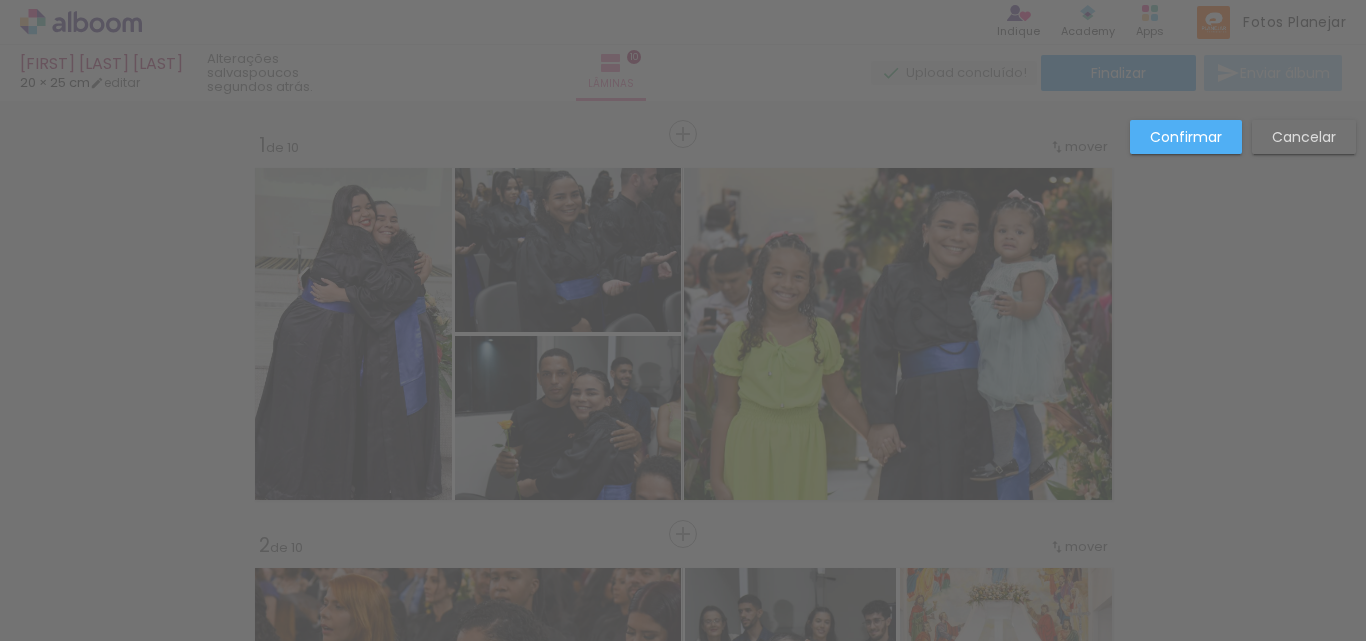scroll, scrollTop: 0, scrollLeft: 0, axis: both 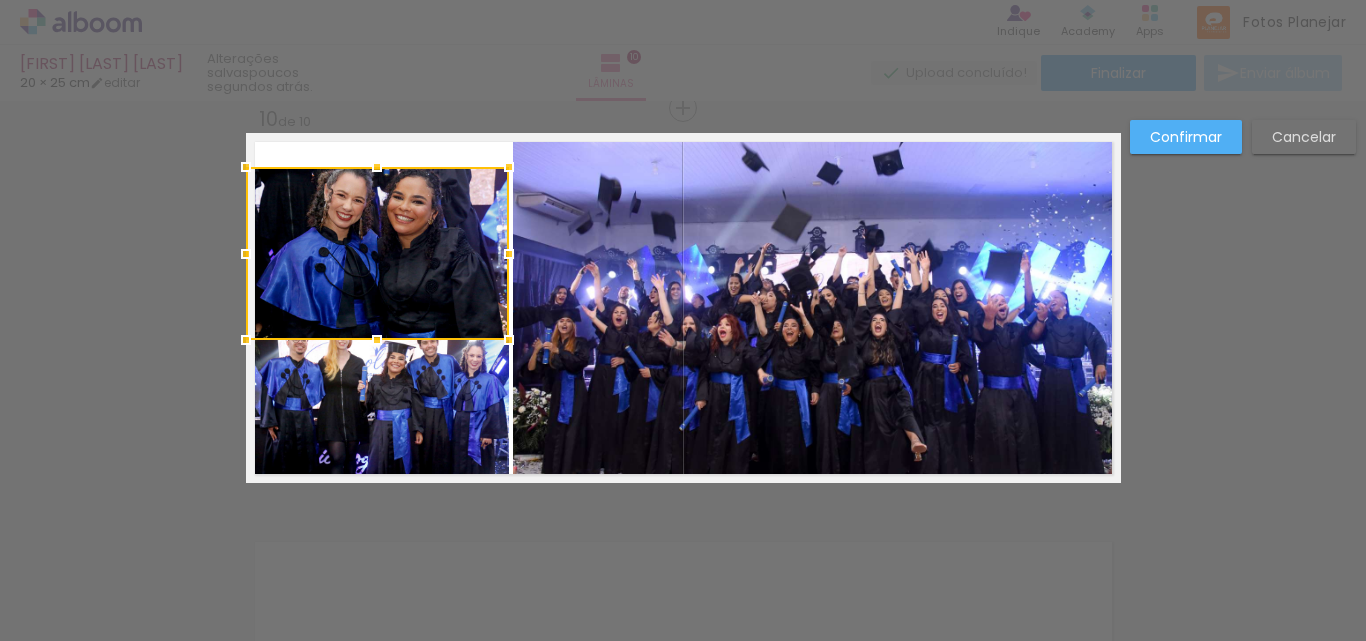 drag, startPoint x: 408, startPoint y: 225, endPoint x: 351, endPoint y: 188, distance: 67.95587 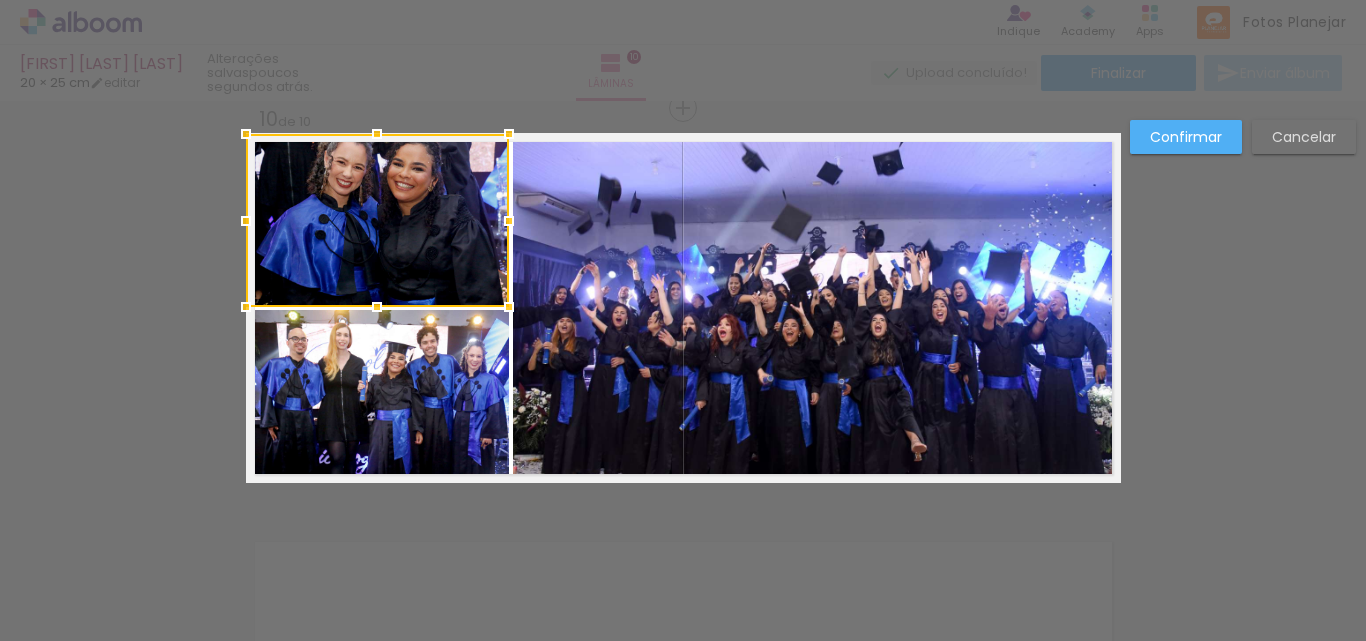 scroll, scrollTop: 24047, scrollLeft: 0, axis: vertical 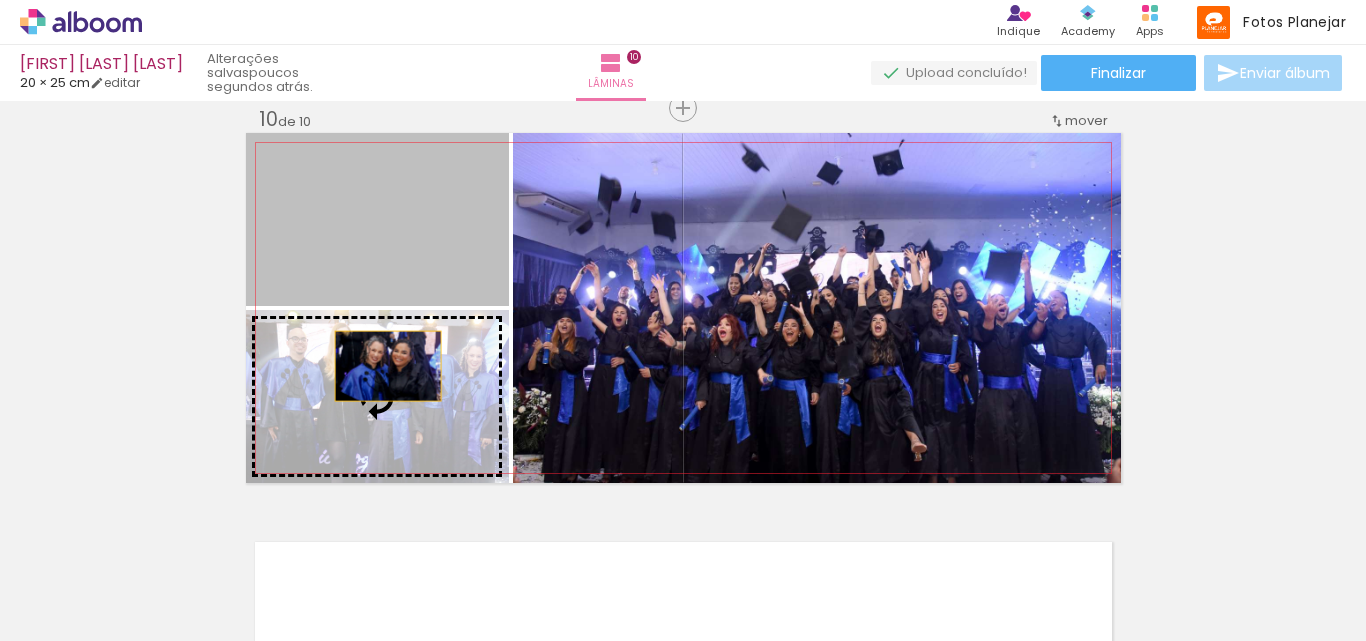 drag, startPoint x: 400, startPoint y: 222, endPoint x: 403, endPoint y: 360, distance: 138.03261 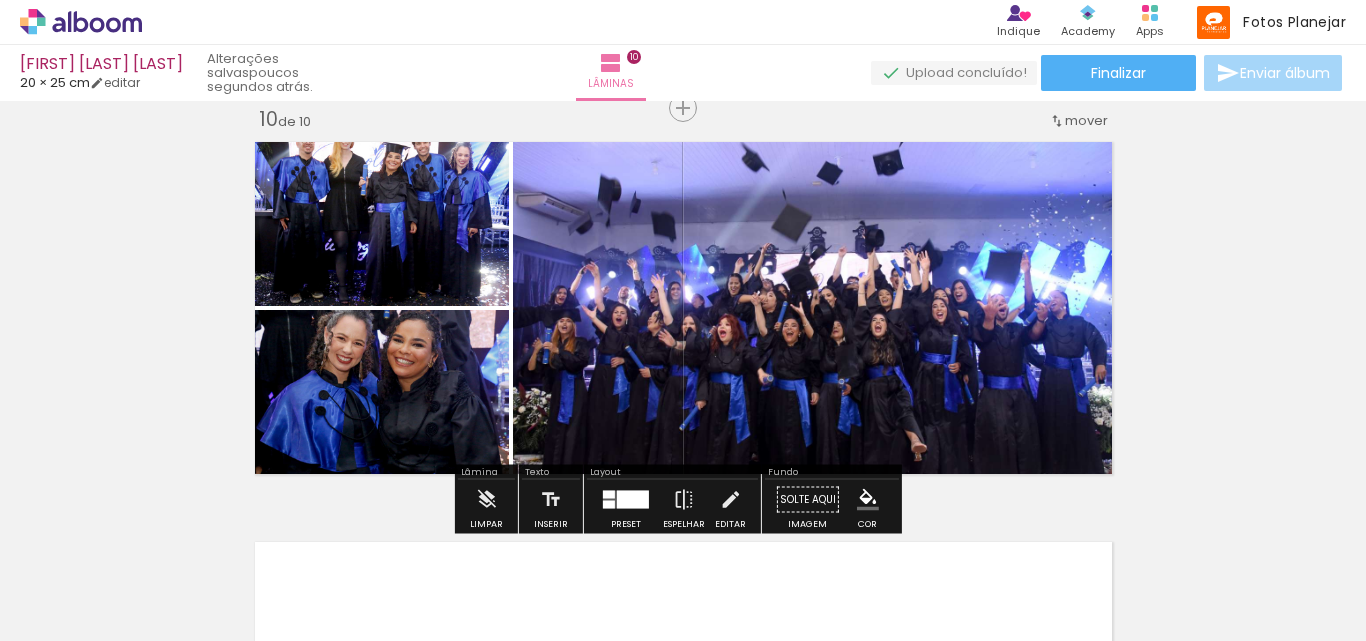 click 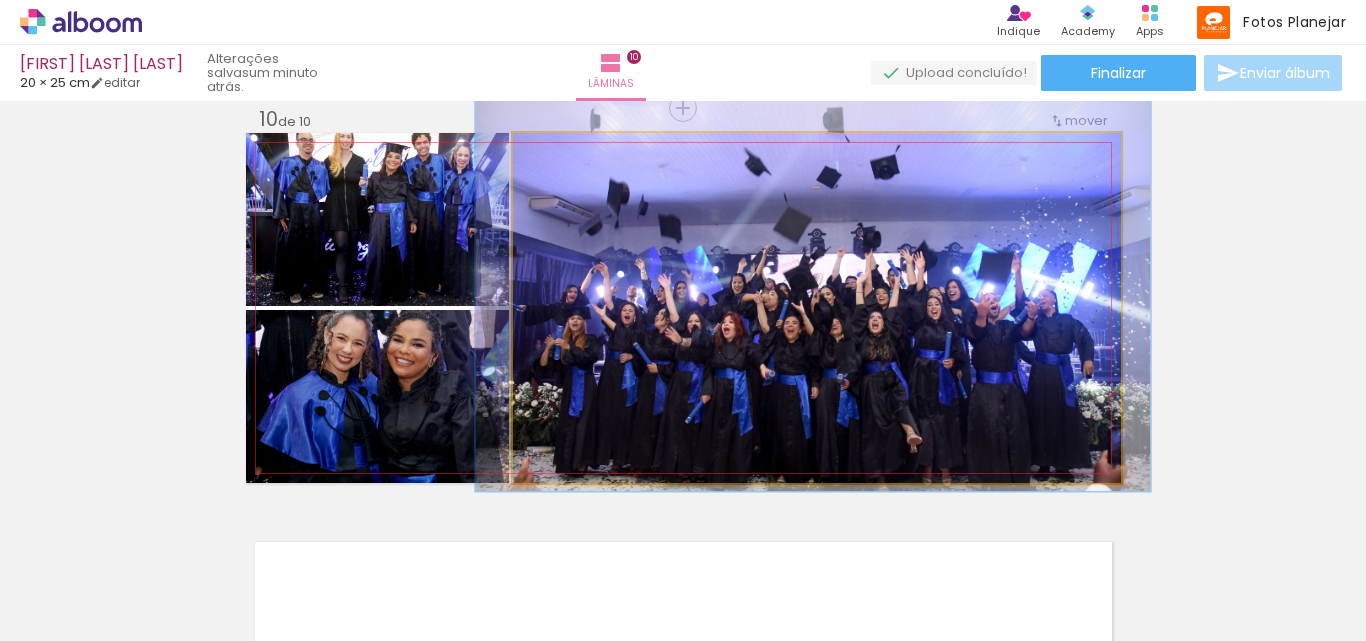 click at bounding box center (568, 154) 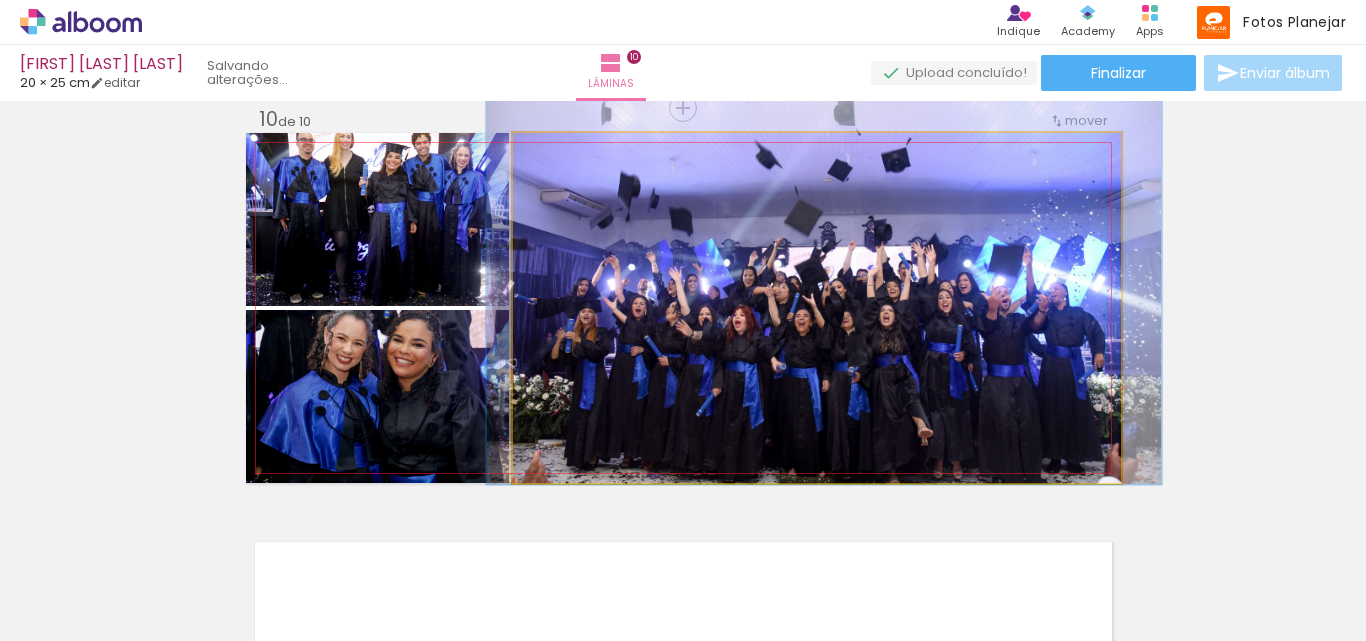 drag, startPoint x: 815, startPoint y: 320, endPoint x: 826, endPoint y: 313, distance: 13.038404 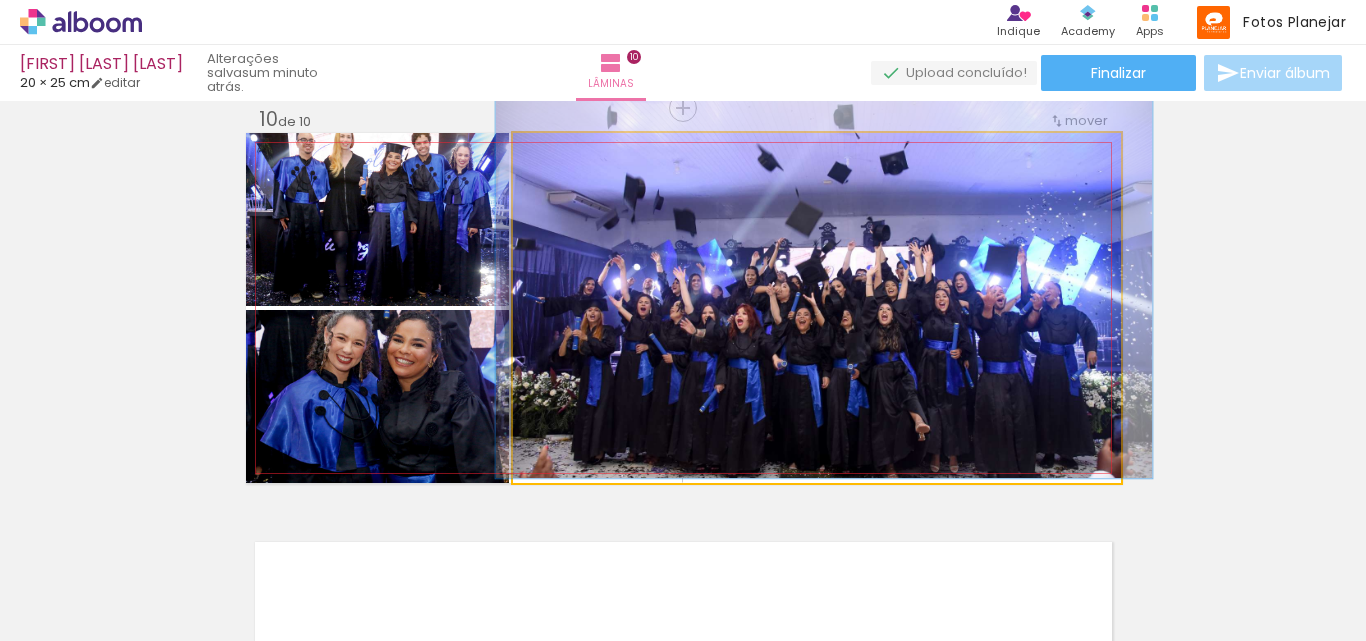 type on "108" 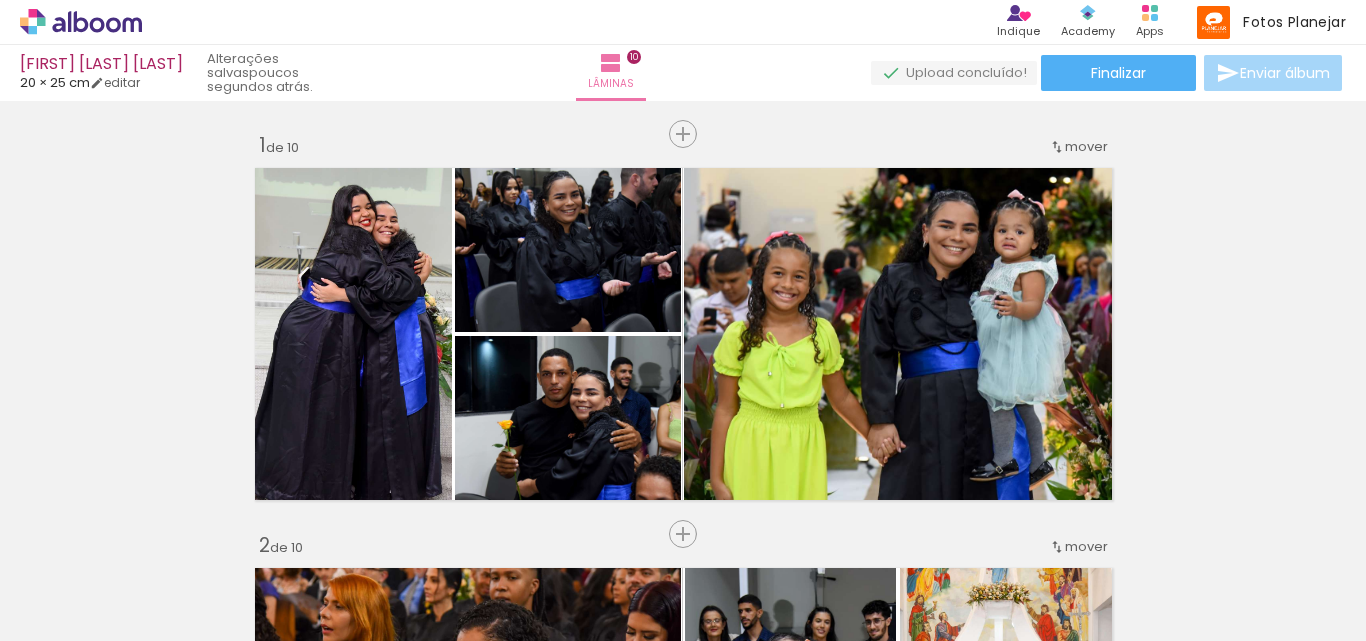 scroll, scrollTop: 0, scrollLeft: 0, axis: both 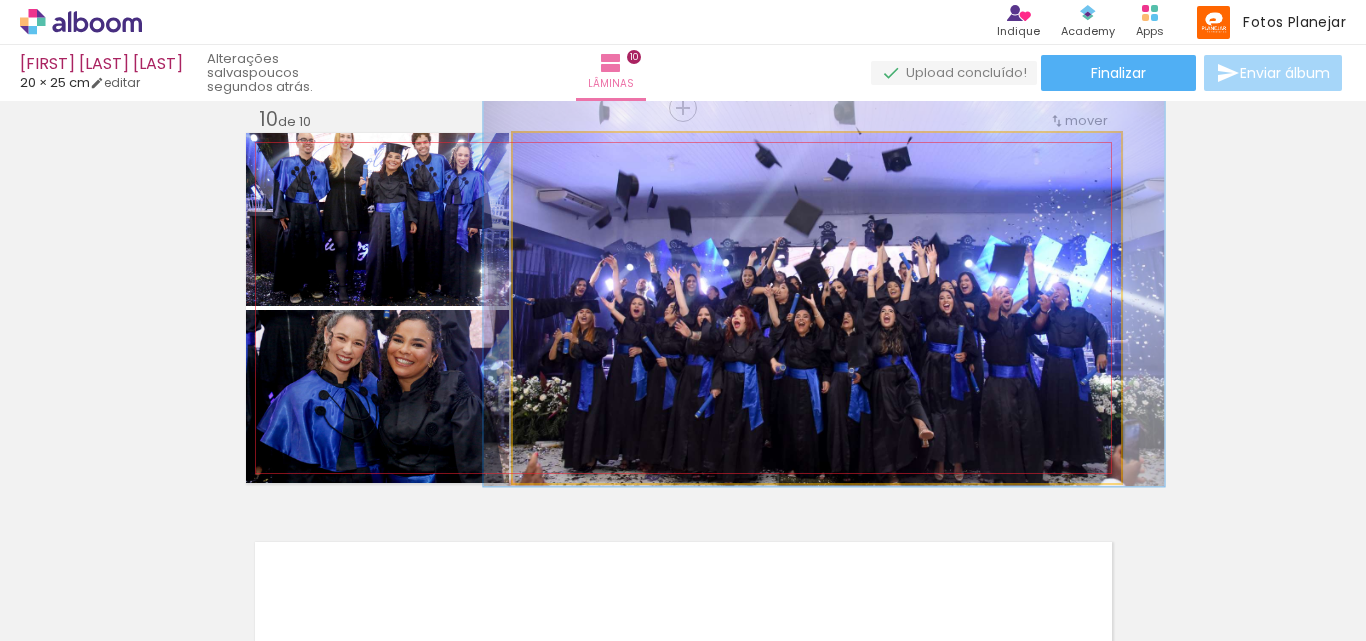 type on "112" 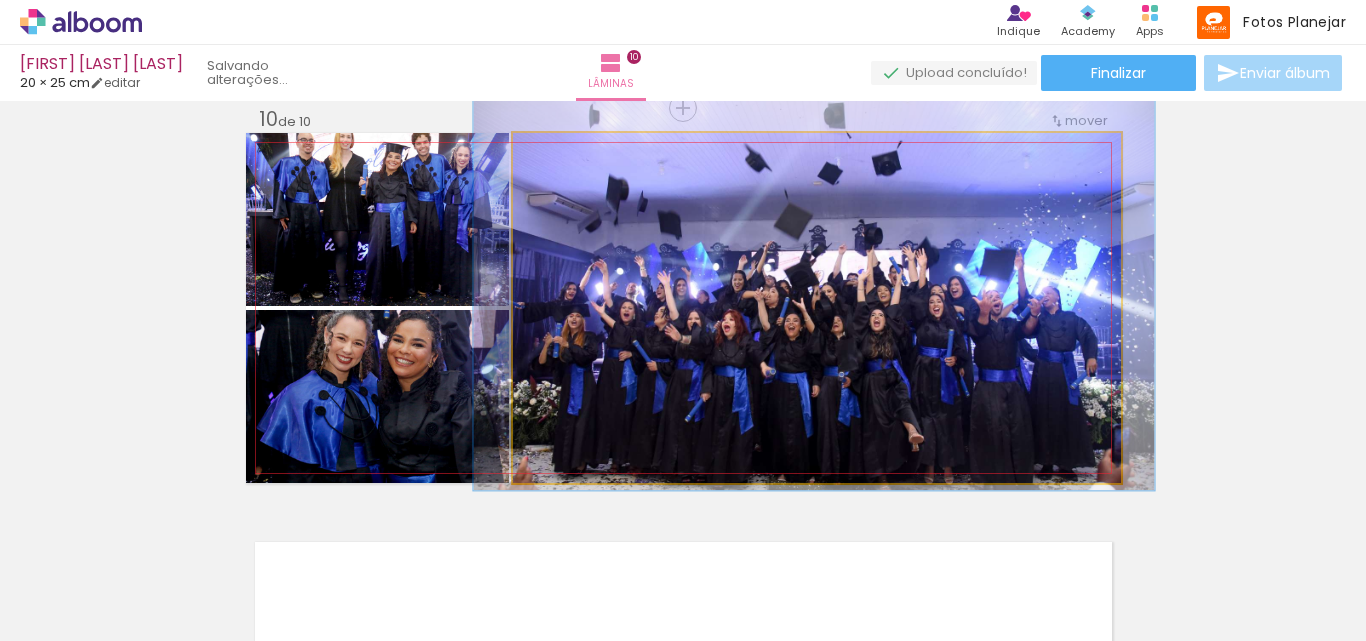 drag, startPoint x: 925, startPoint y: 297, endPoint x: 915, endPoint y: 301, distance: 10.770329 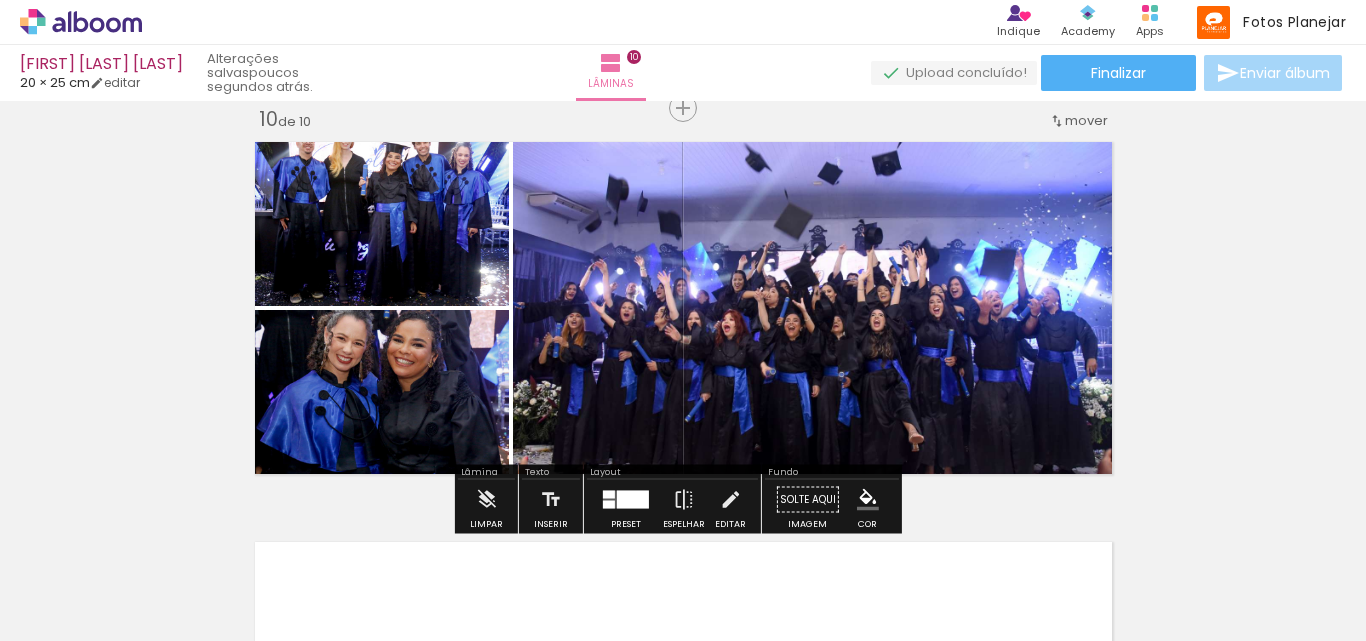 click on "Inserir lâmina 1  de 10  Inserir lâmina 2  de 10  Inserir lâmina 3  de 10  Inserir lâmina 4  de 10  Inserir lâmina 5  de 10  Inserir lâmina 6  de 10  Inserir lâmina 7  de 10  Inserir lâmina 8  de 10  Inserir lâmina 9  de 10  Inserir lâmina 10  de 10" at bounding box center (683, -1318) 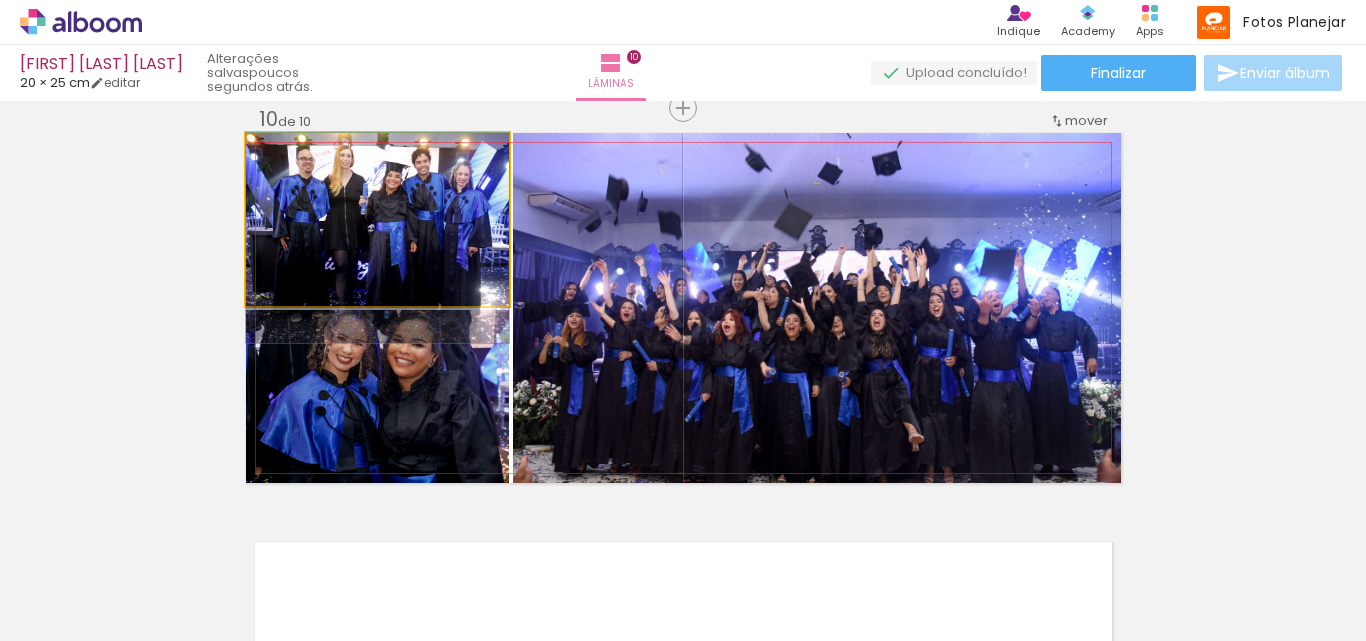 drag, startPoint x: 382, startPoint y: 207, endPoint x: 382, endPoint y: 233, distance: 26 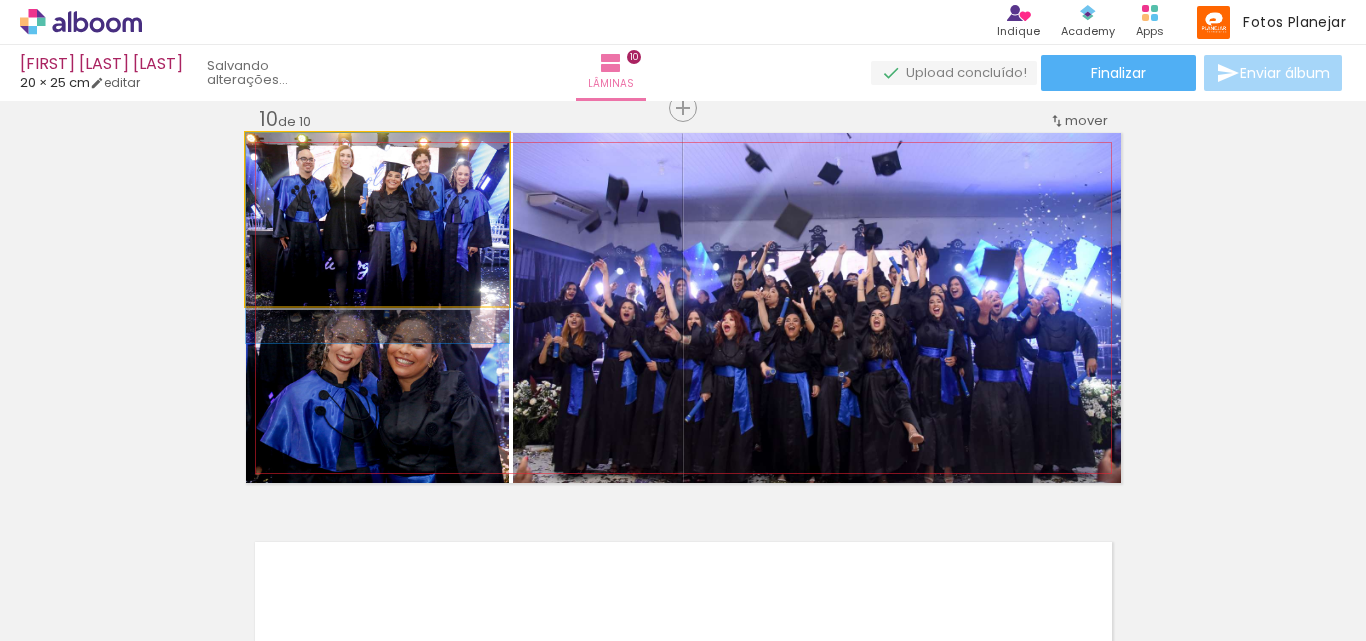 drag, startPoint x: 389, startPoint y: 219, endPoint x: 390, endPoint y: 253, distance: 34.0147 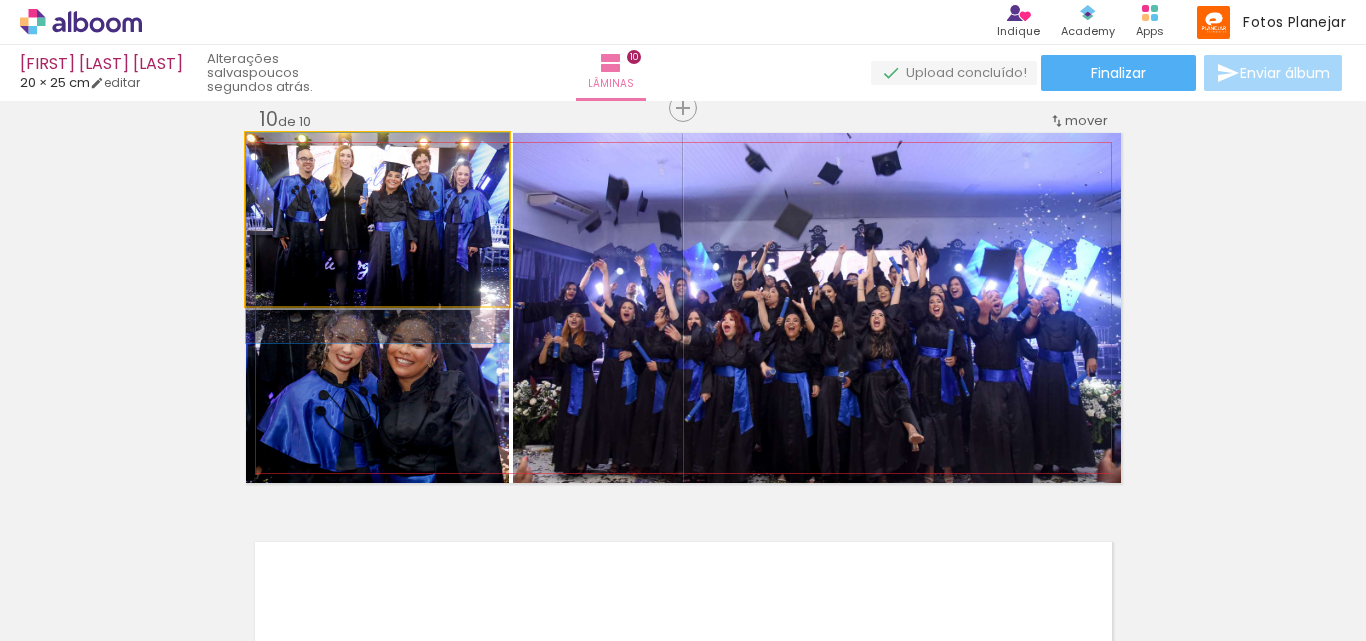 drag, startPoint x: 383, startPoint y: 230, endPoint x: 394, endPoint y: 239, distance: 14.21267 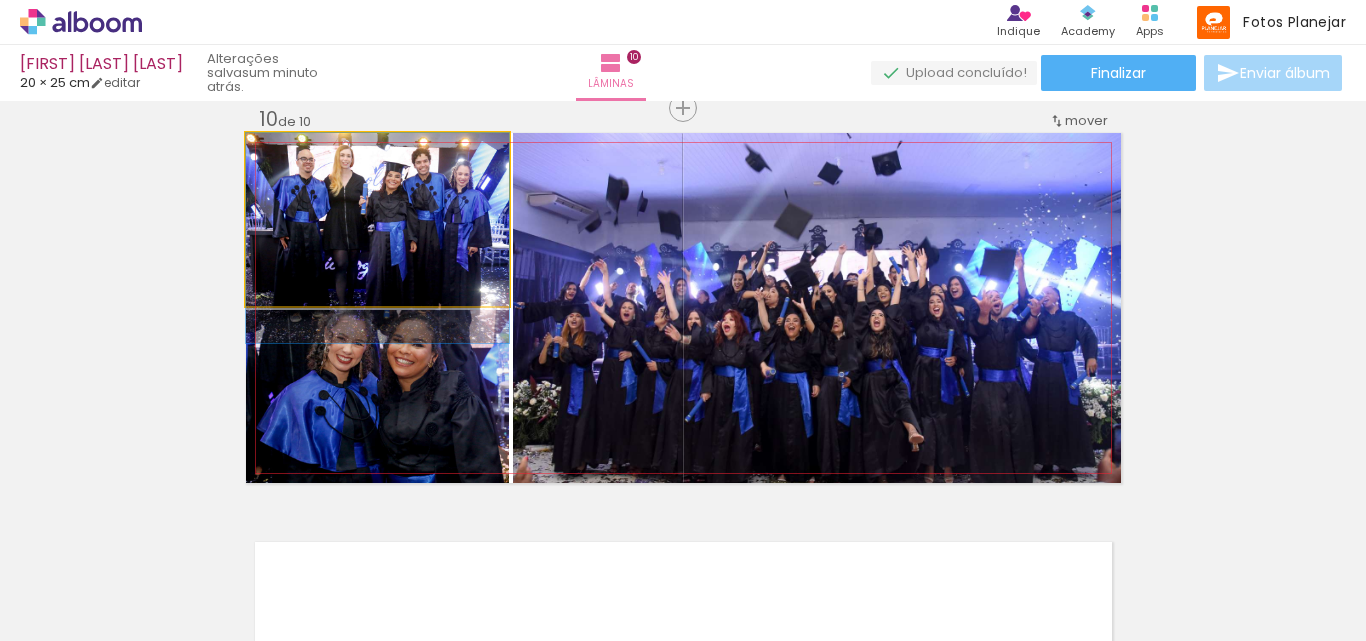 click at bounding box center (293, 154) 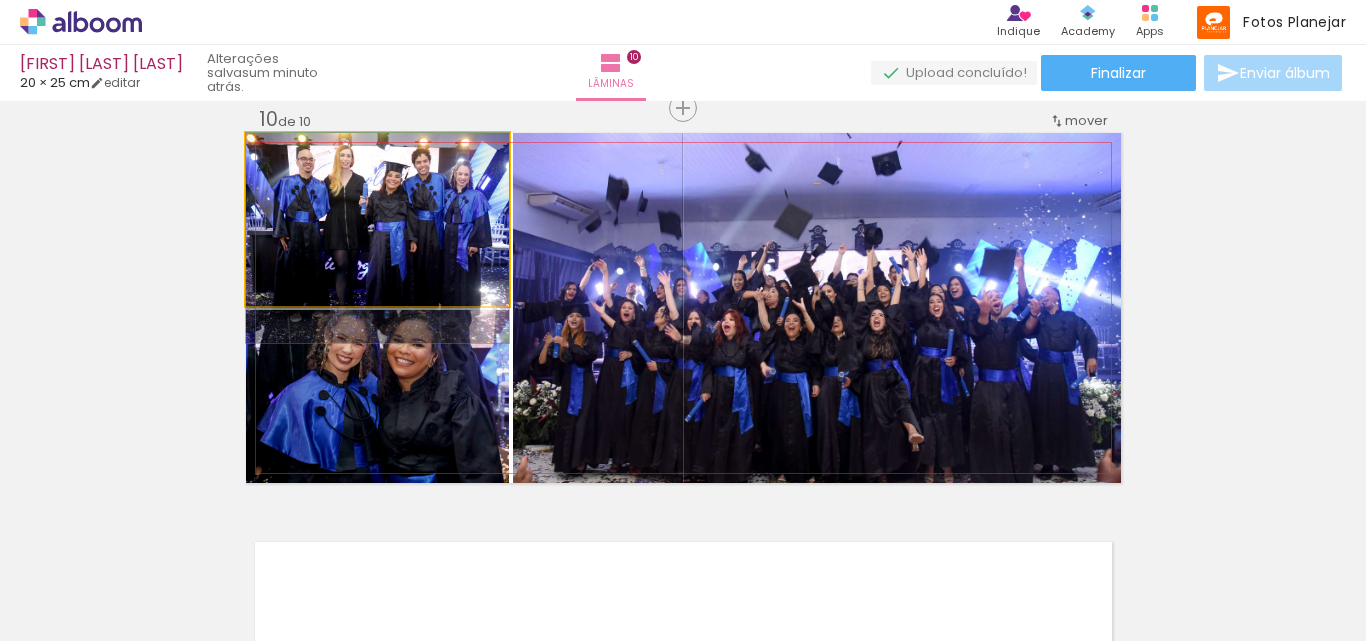 drag, startPoint x: 344, startPoint y: 210, endPoint x: 351, endPoint y: 218, distance: 10.630146 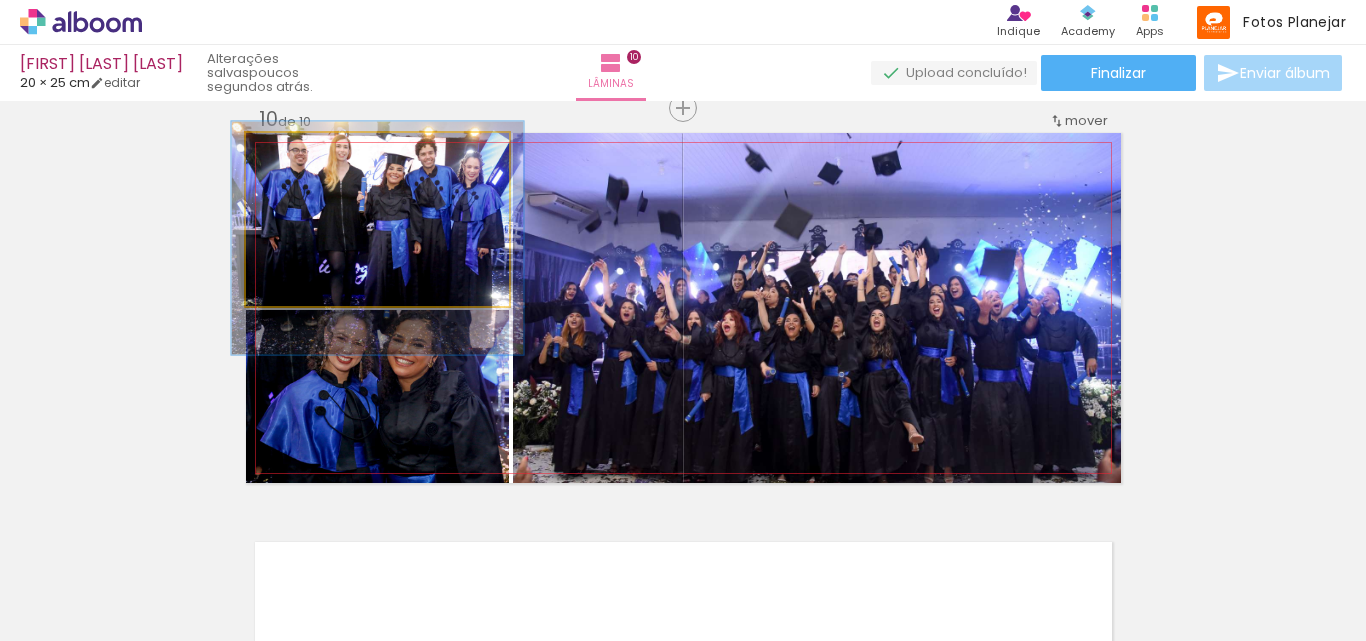 type on "111" 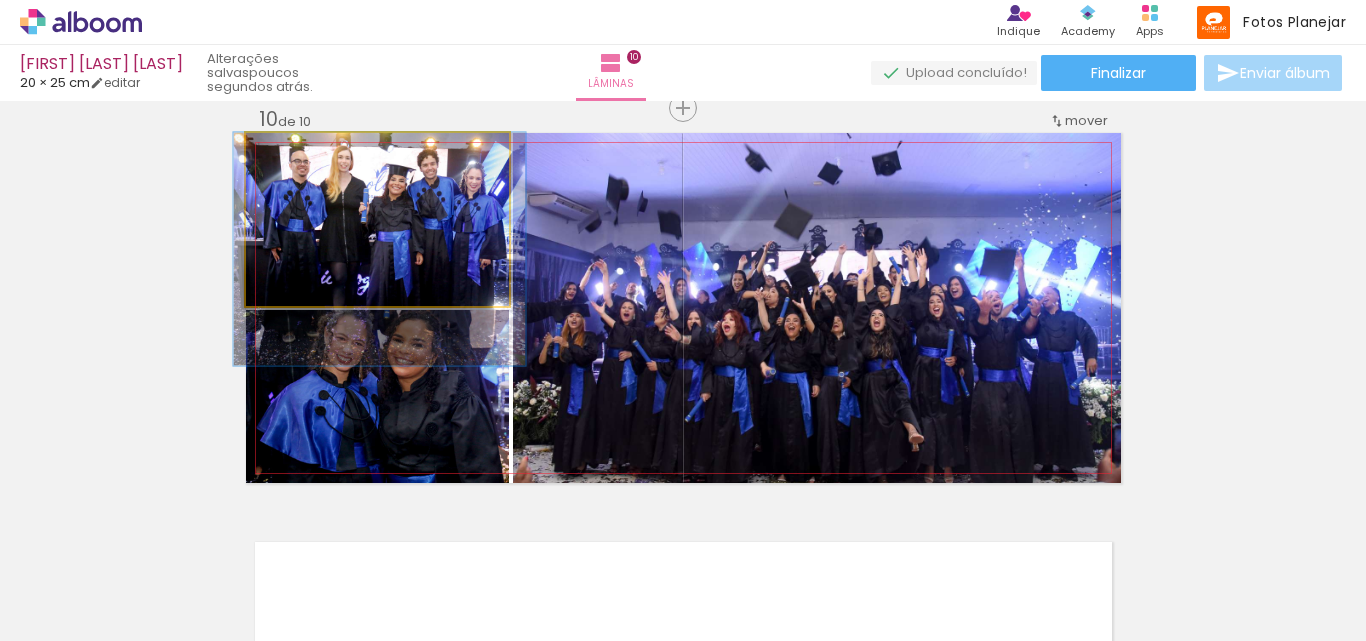 drag, startPoint x: 353, startPoint y: 227, endPoint x: 355, endPoint y: 281, distance: 54.037025 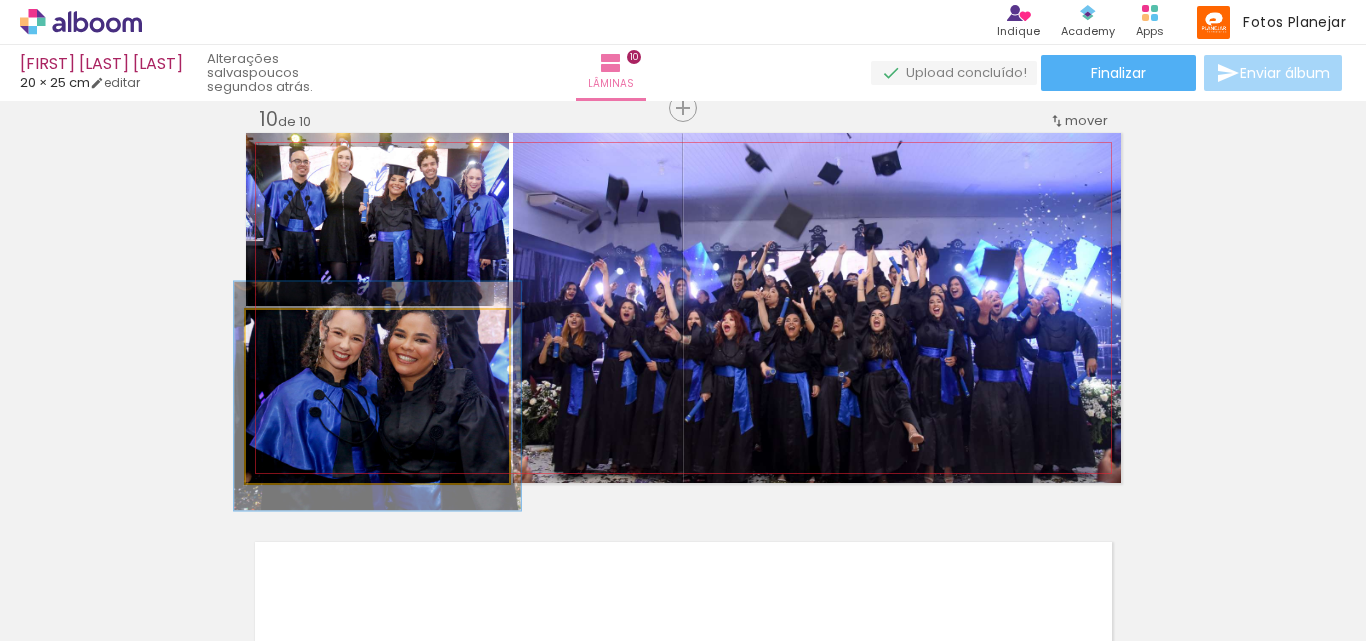 type on "109" 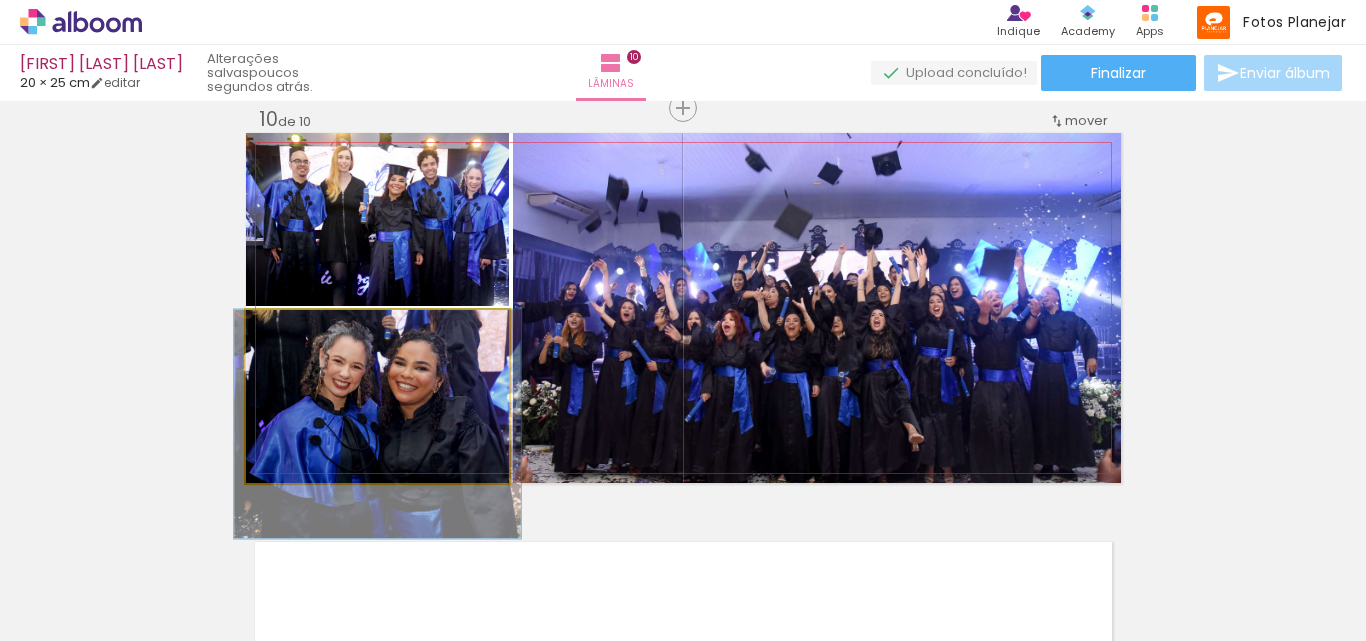 drag, startPoint x: 349, startPoint y: 406, endPoint x: 349, endPoint y: 451, distance: 45 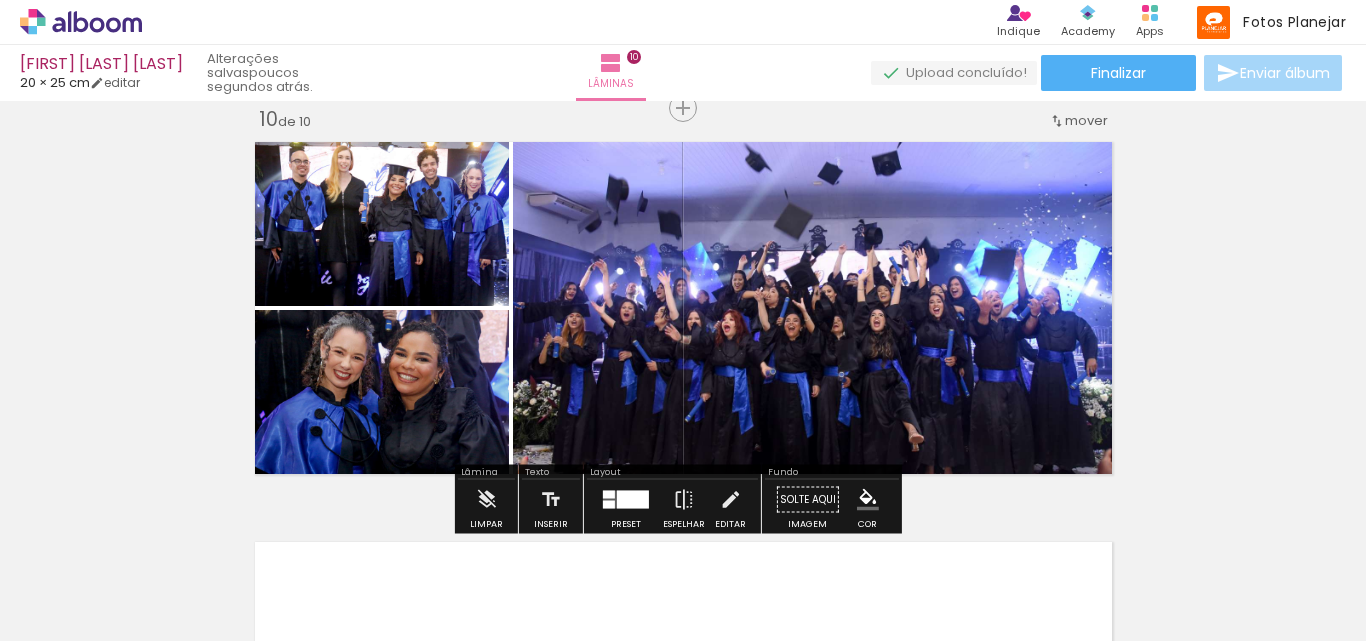 click on "Inserir lâmina 1  de 10  Inserir lâmina 2  de 10  Inserir lâmina 3  de 10  Inserir lâmina 4  de 10  Inserir lâmina 5  de 10  Inserir lâmina 6  de 10  Inserir lâmina 7  de 10  Inserir lâmina 8  de 10  Inserir lâmina 9  de 10  Inserir lâmina 10  de 10" at bounding box center [683, -1318] 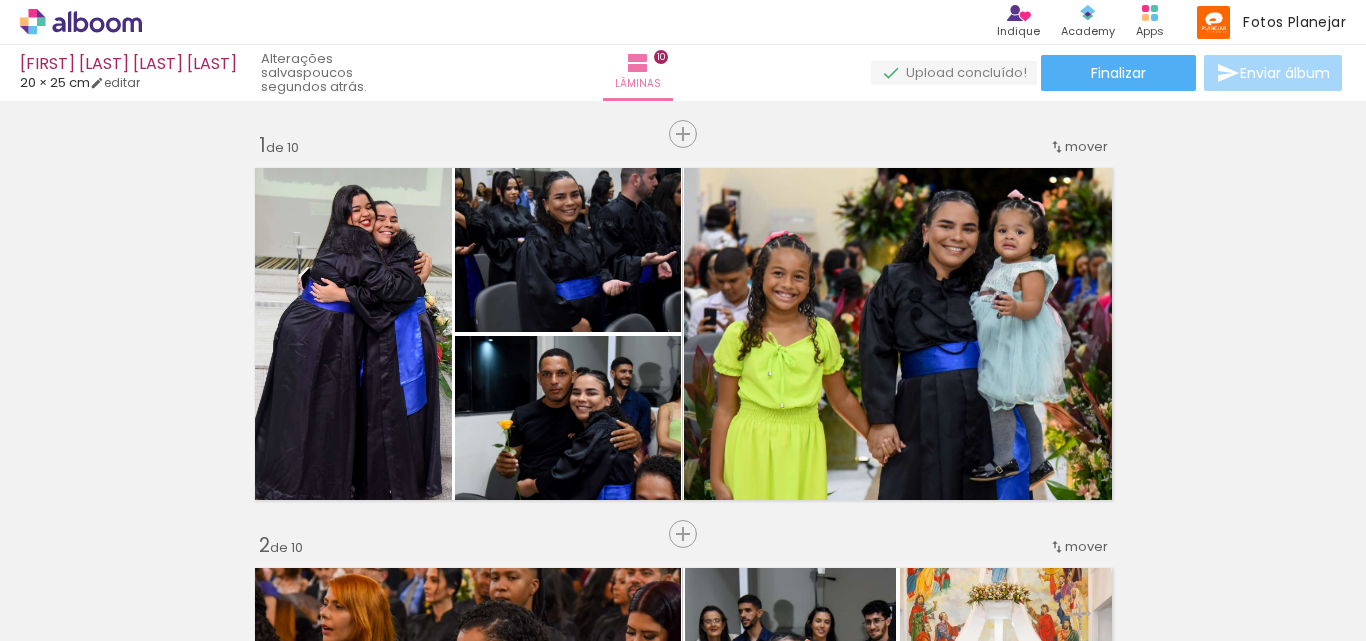 scroll, scrollTop: 0, scrollLeft: 0, axis: both 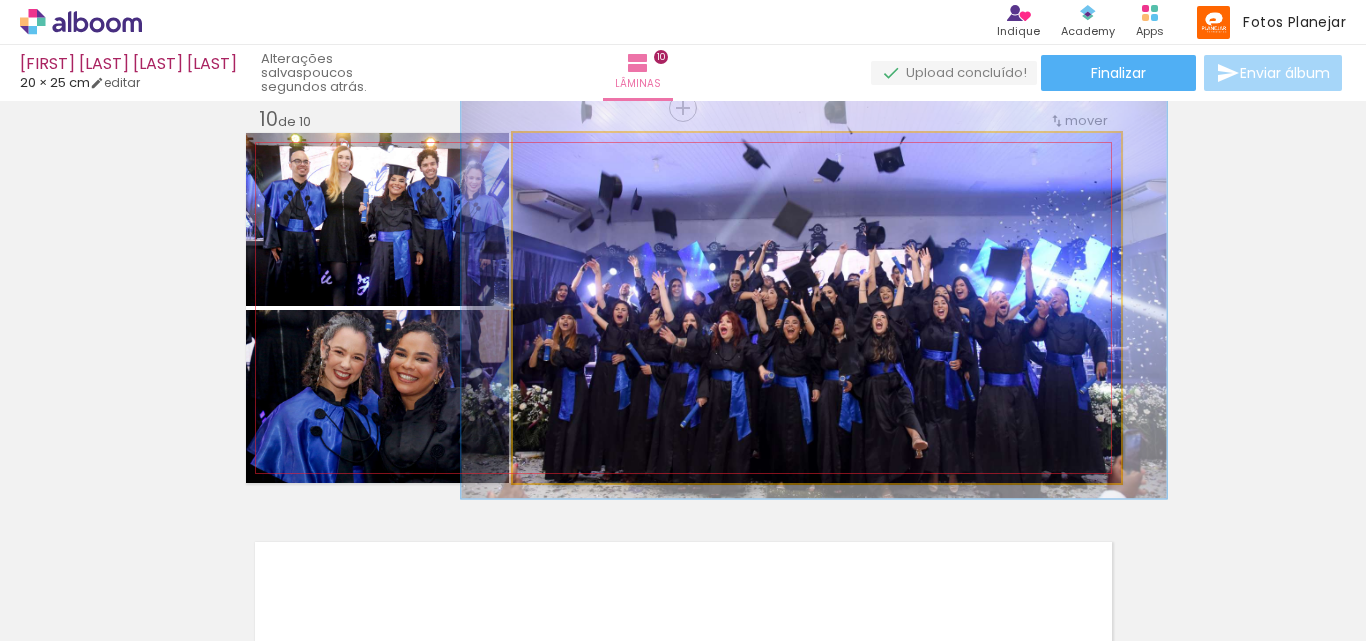 type on "116" 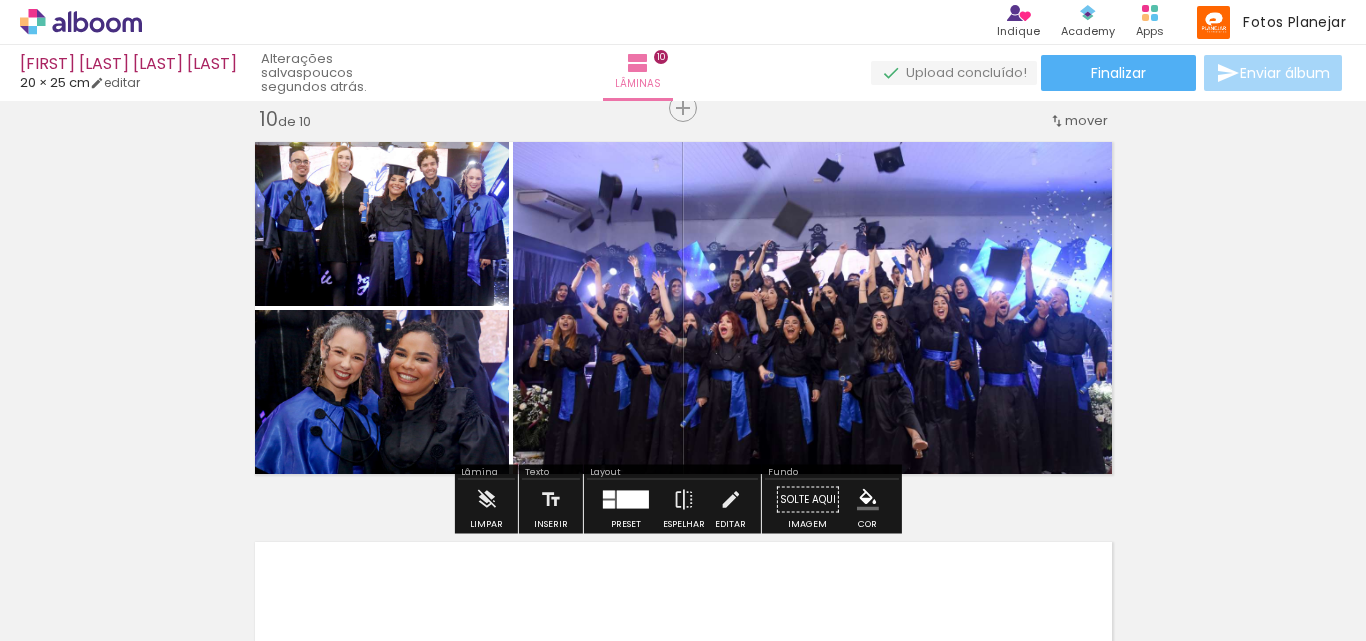 click on "Inserir lâmina 1  de 10  Inserir lâmina 2  de 10  Inserir lâmina 3  de 10  Inserir lâmina 4  de 10  Inserir lâmina 5  de 10  Inserir lâmina 6  de 10  Inserir lâmina 7  de 10  Inserir lâmina 8  de 10  Inserir lâmina 9  de 10  Inserir lâmina 10  de 10" at bounding box center (683, -1318) 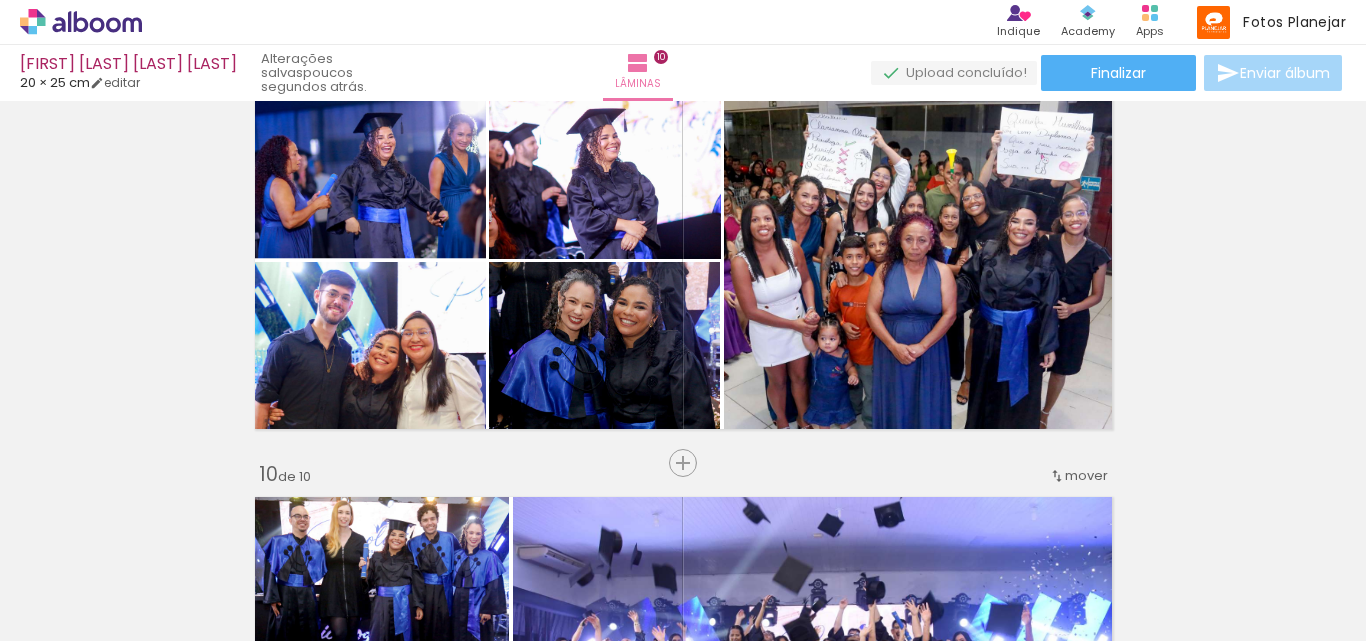 scroll, scrollTop: 3226, scrollLeft: 0, axis: vertical 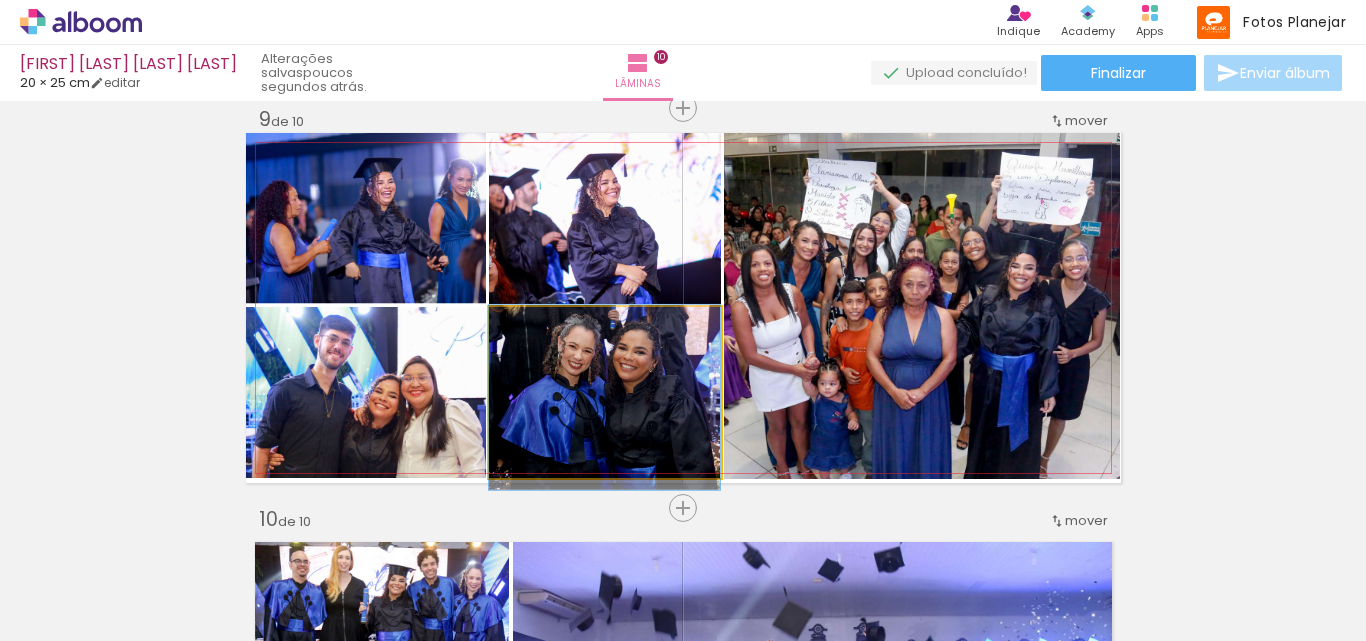 click 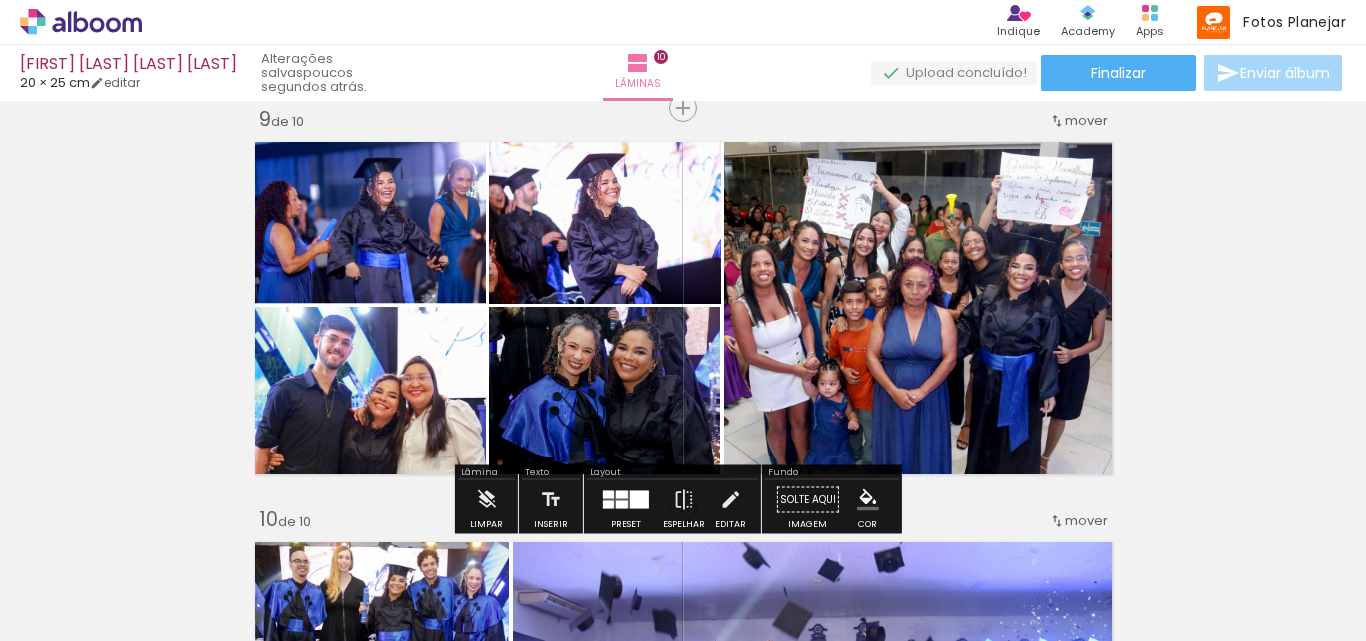 click 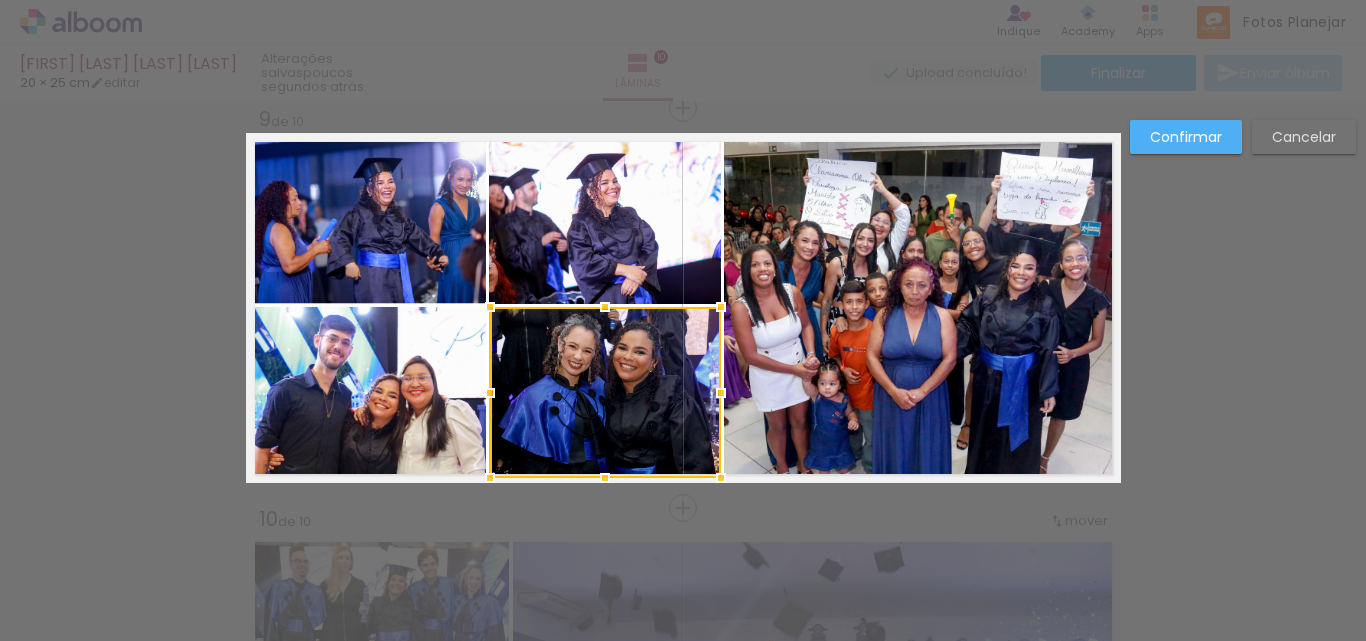 click at bounding box center (605, 392) 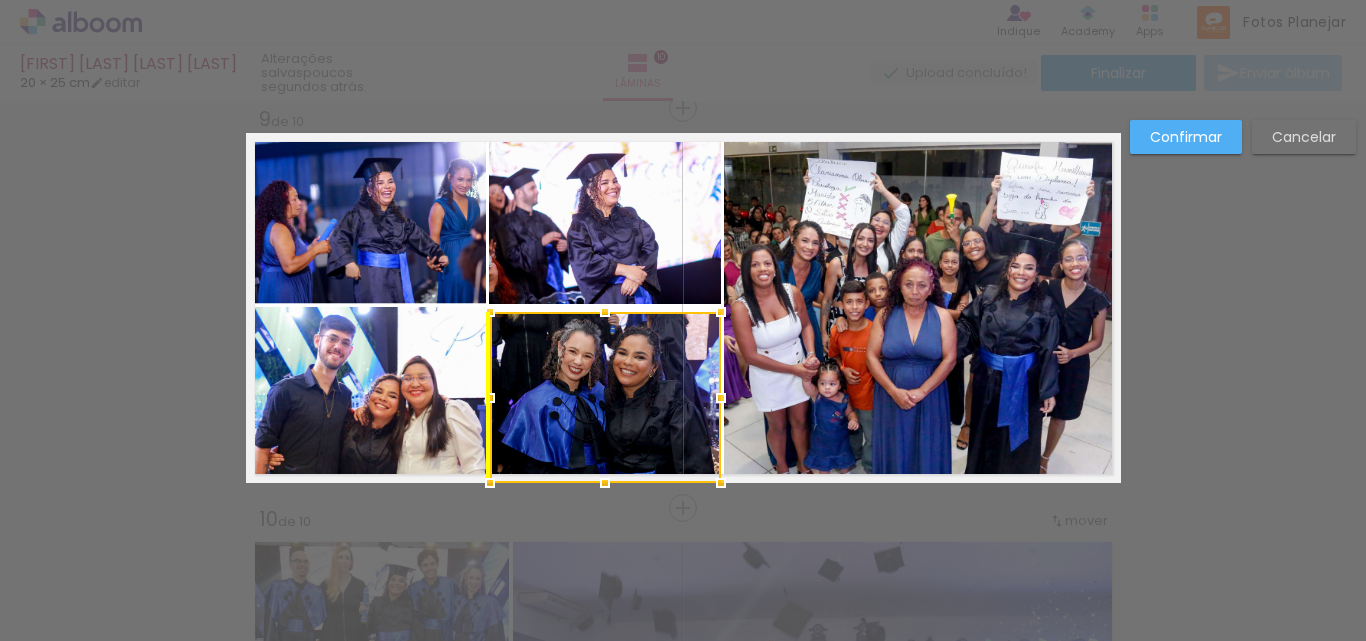 drag, startPoint x: 627, startPoint y: 369, endPoint x: 628, endPoint y: 388, distance: 19.026299 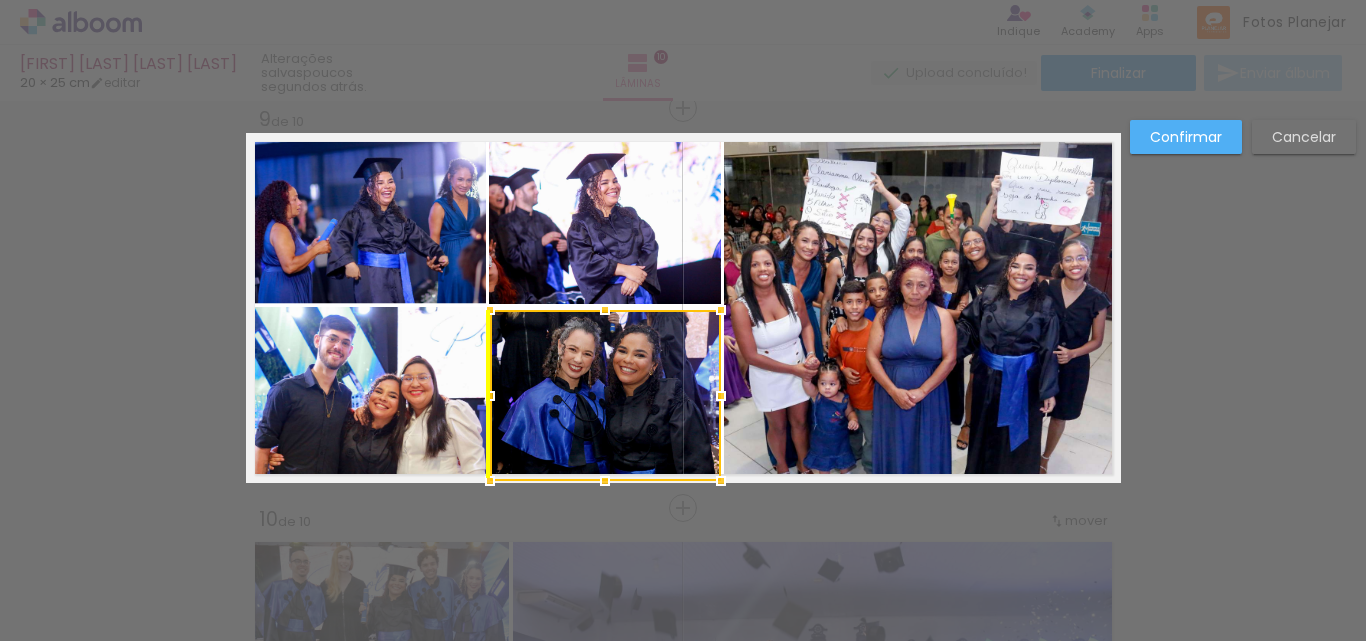 click at bounding box center [605, 395] 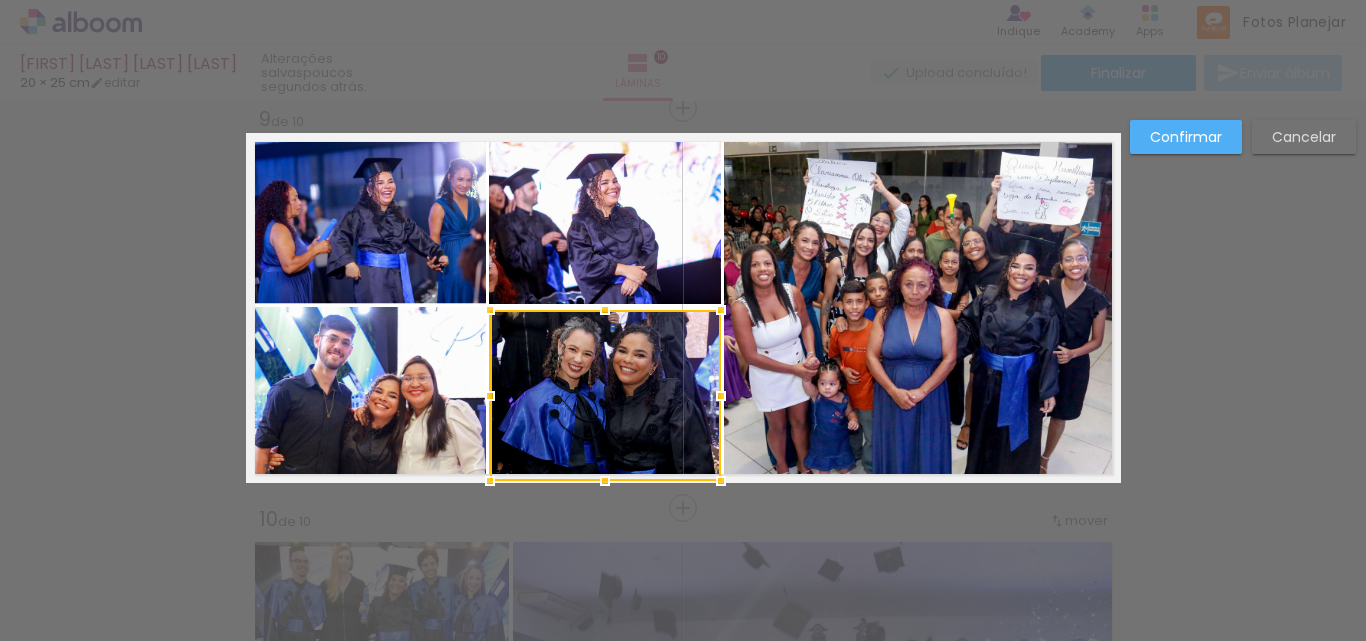 click on "Cancelar" at bounding box center (0, 0) 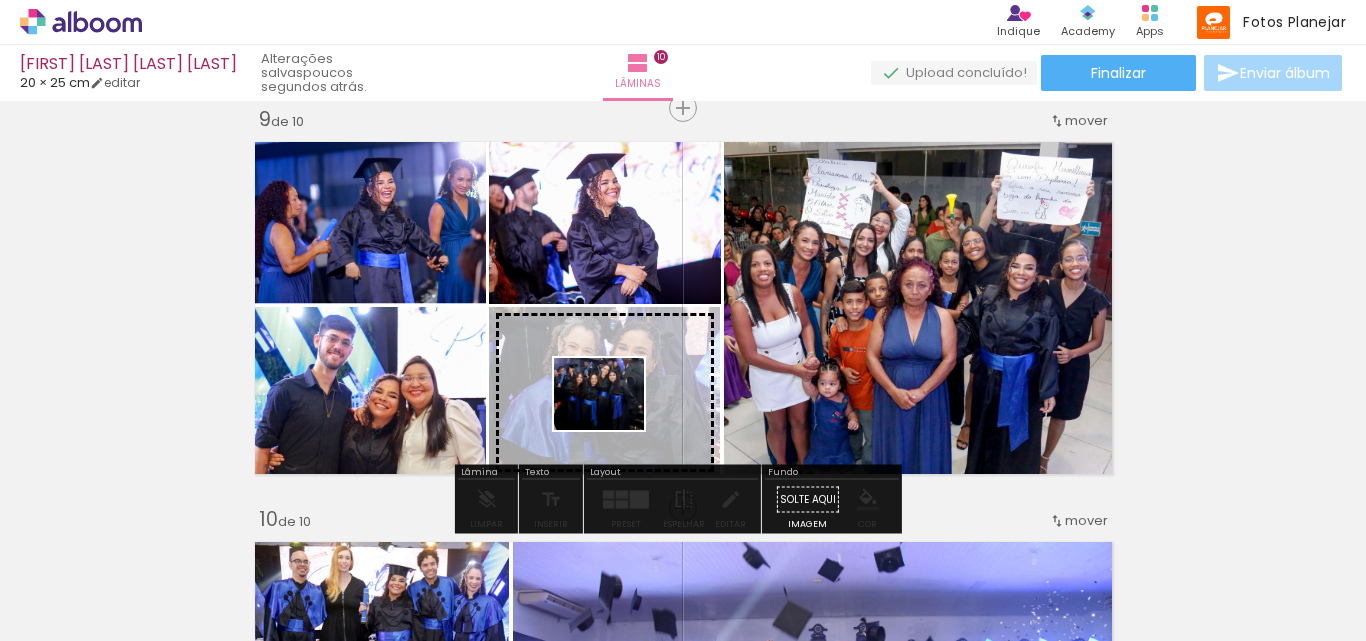 drag, startPoint x: 411, startPoint y: 557, endPoint x: 614, endPoint y: 418, distance: 246.02846 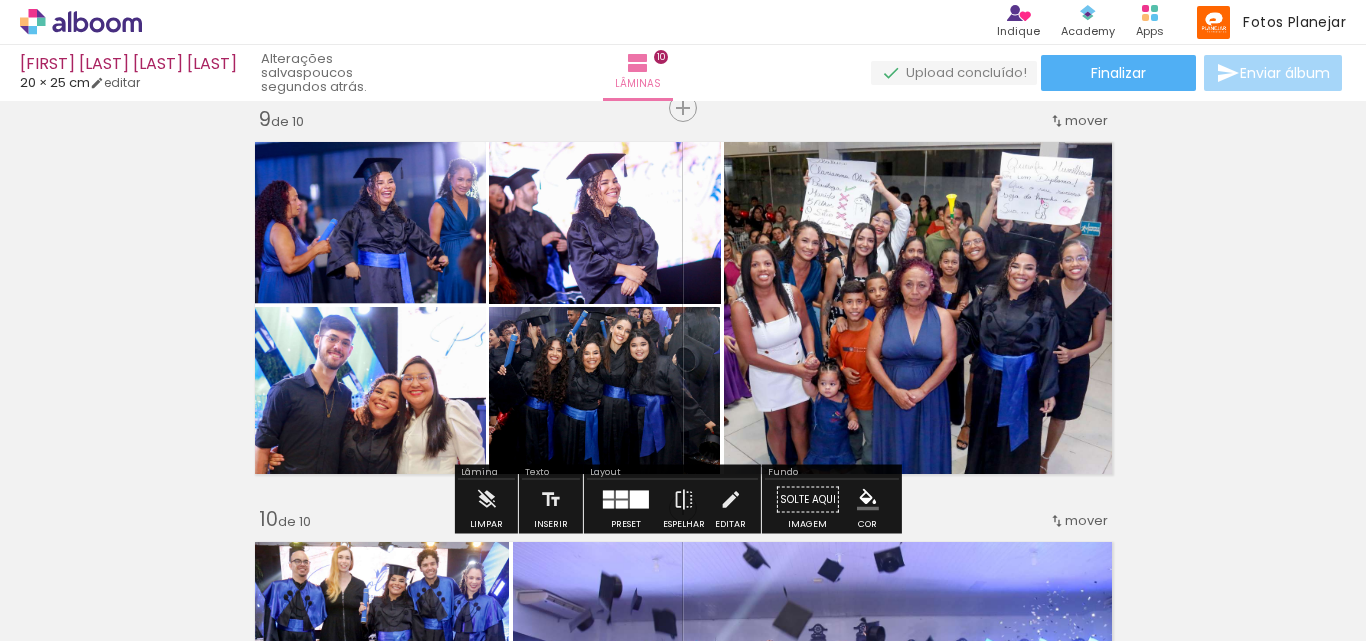 click on "Inserir lâmina 1  de 10  Inserir lâmina 2  de 10  Inserir lâmina 3  de 10  Inserir lâmina 4  de 10  Inserir lâmina 5  de 10  Inserir lâmina 6  de 10  Inserir lâmina 7  de 10  Inserir lâmina 8  de 10  Inserir lâmina 9  de 10  Inserir lâmina 10  de 10" at bounding box center (683, -918) 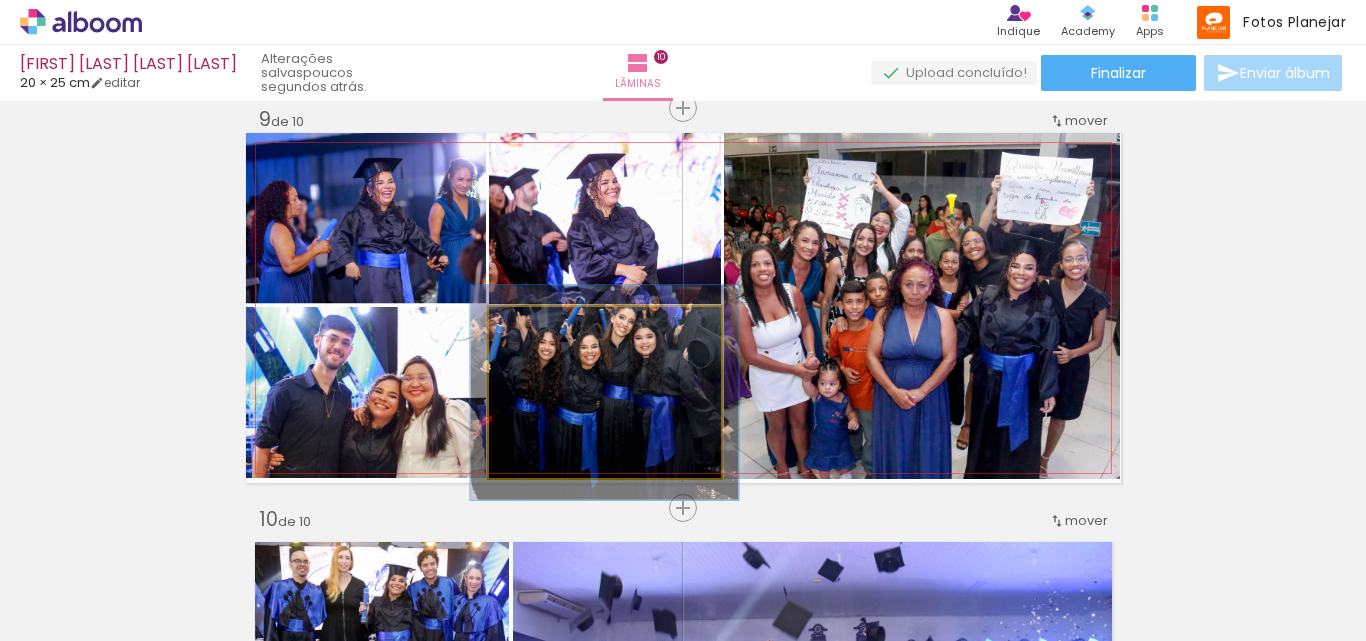drag, startPoint x: 537, startPoint y: 327, endPoint x: 548, endPoint y: 327, distance: 11 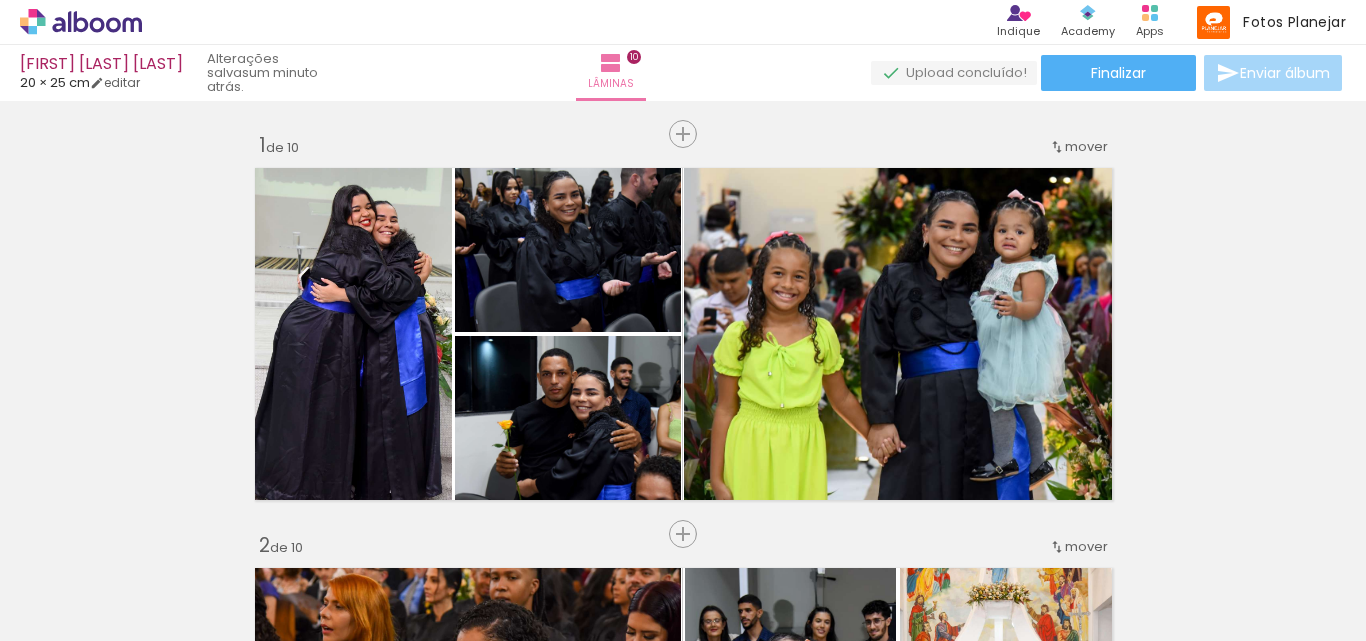 click on "Inserir lâmina 1  de 10  Inserir lâmina 2  de 10  Inserir lâmina 3  de 10  Inserir lâmina 4  de 10  Inserir lâmina 5  de 10  Inserir lâmina 6  de 10  Inserir lâmina 7  de 10  Inserir lâmina 8  de 10  Inserir lâmina 9  de 10  Inserir lâmina 10  de 10" at bounding box center (683, 2308) 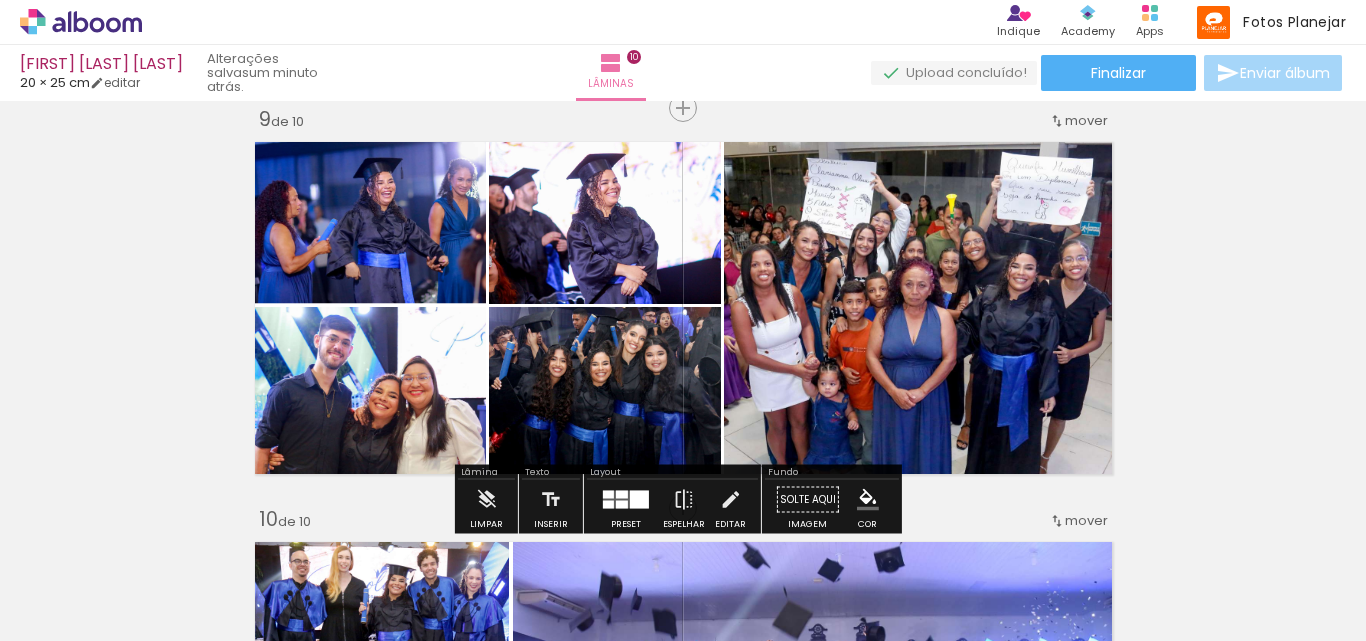 scroll, scrollTop: 0, scrollLeft: 0, axis: both 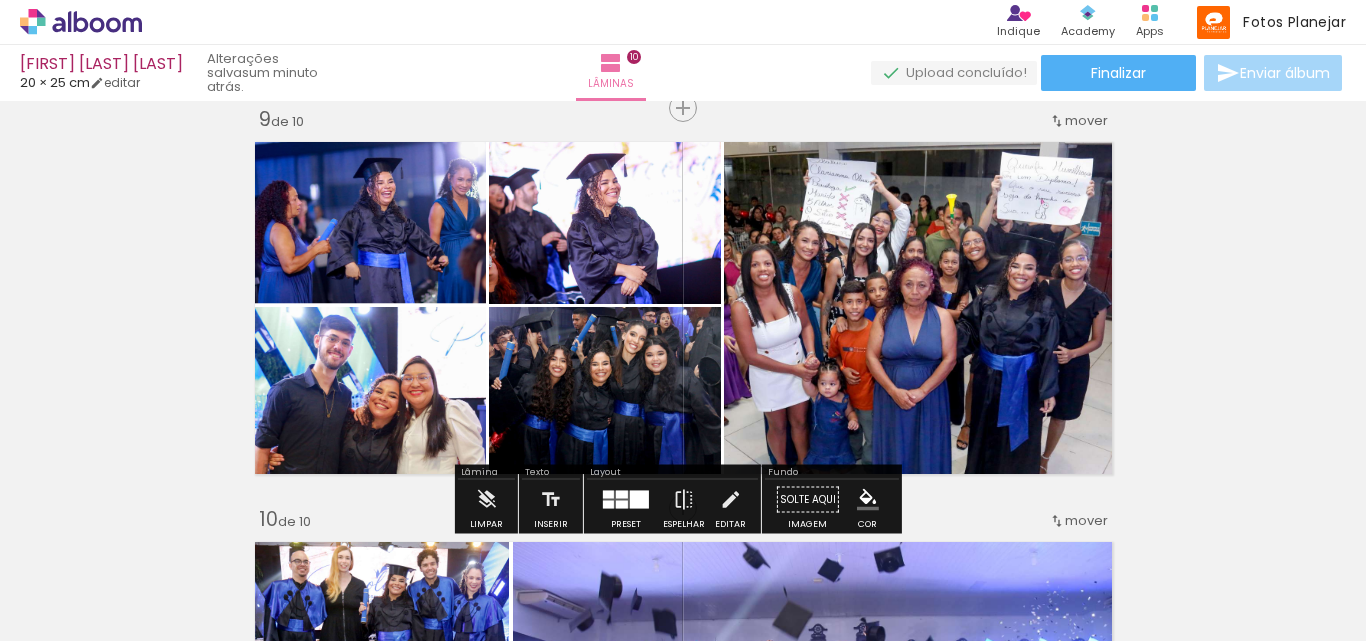 click on "Inserir lâmina 1  de 10  Inserir lâmina 2  de 10  Inserir lâmina 3  de 10  Inserir lâmina 4  de 10  Inserir lâmina 5  de 10  Inserir lâmina 6  de 10  Inserir lâmina 7  de 10  Inserir lâmina 8  de 10  Inserir lâmina 9  de 10  Inserir lâmina 10  de 10" at bounding box center (683, -918) 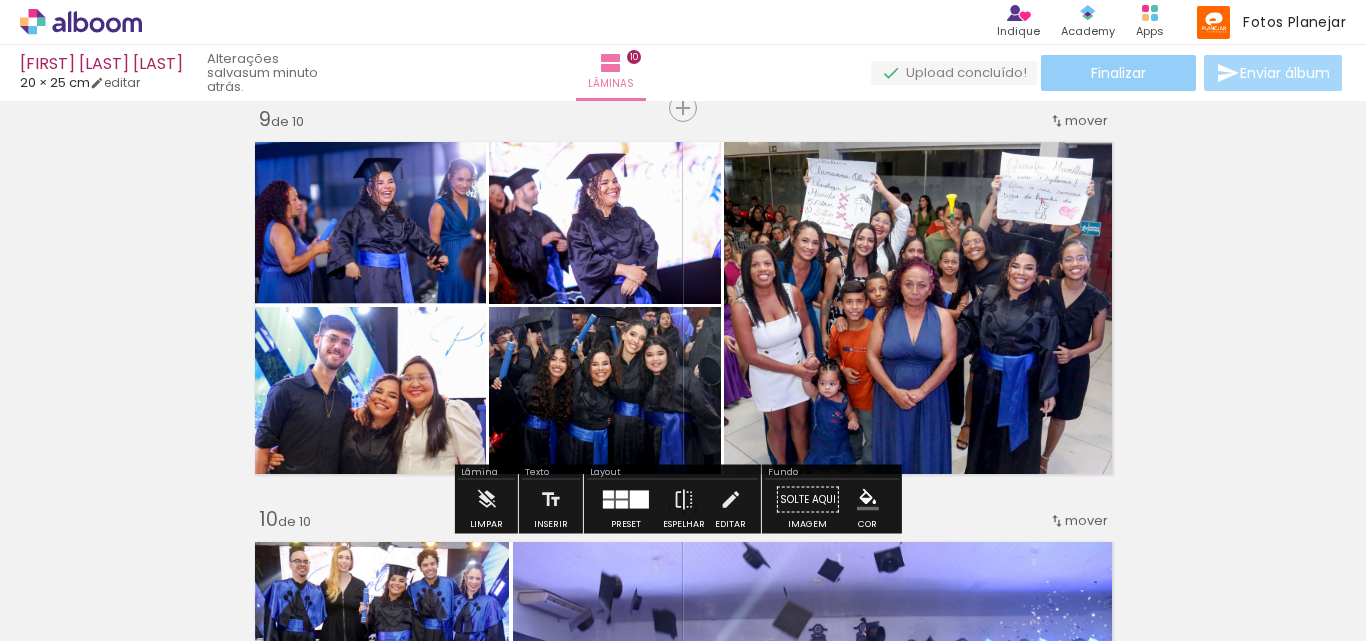 click on "Finalizar" 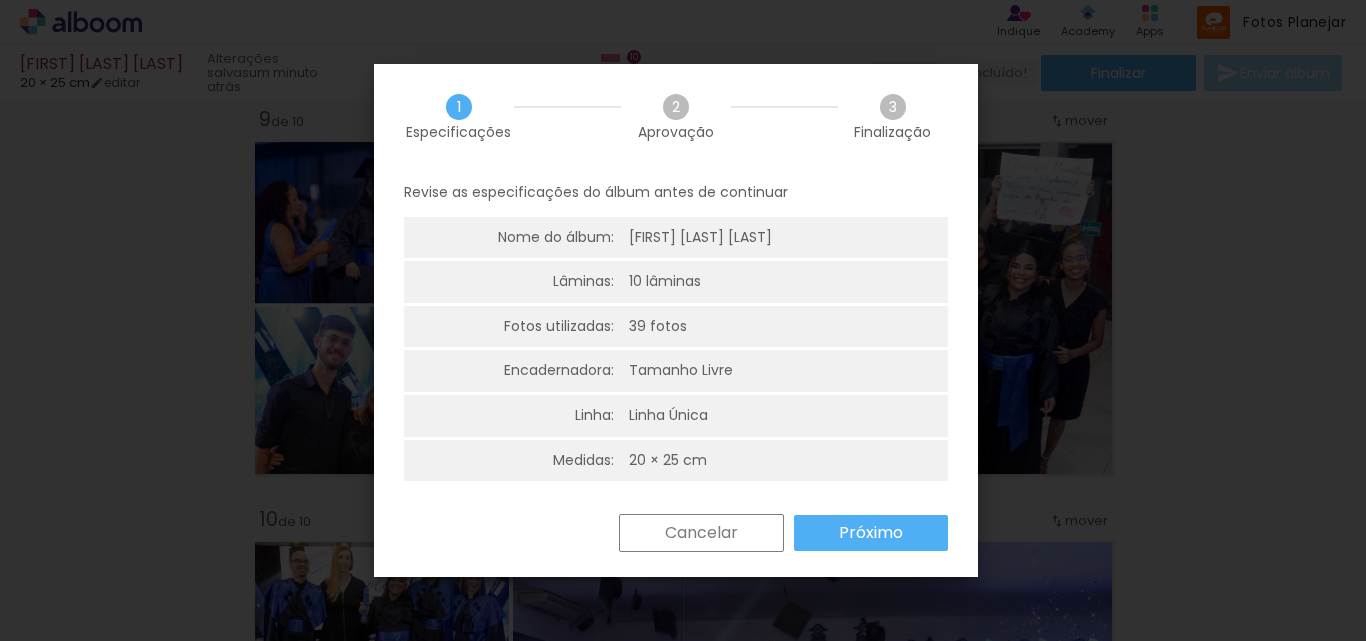 click on "Próximo" at bounding box center [0, 0] 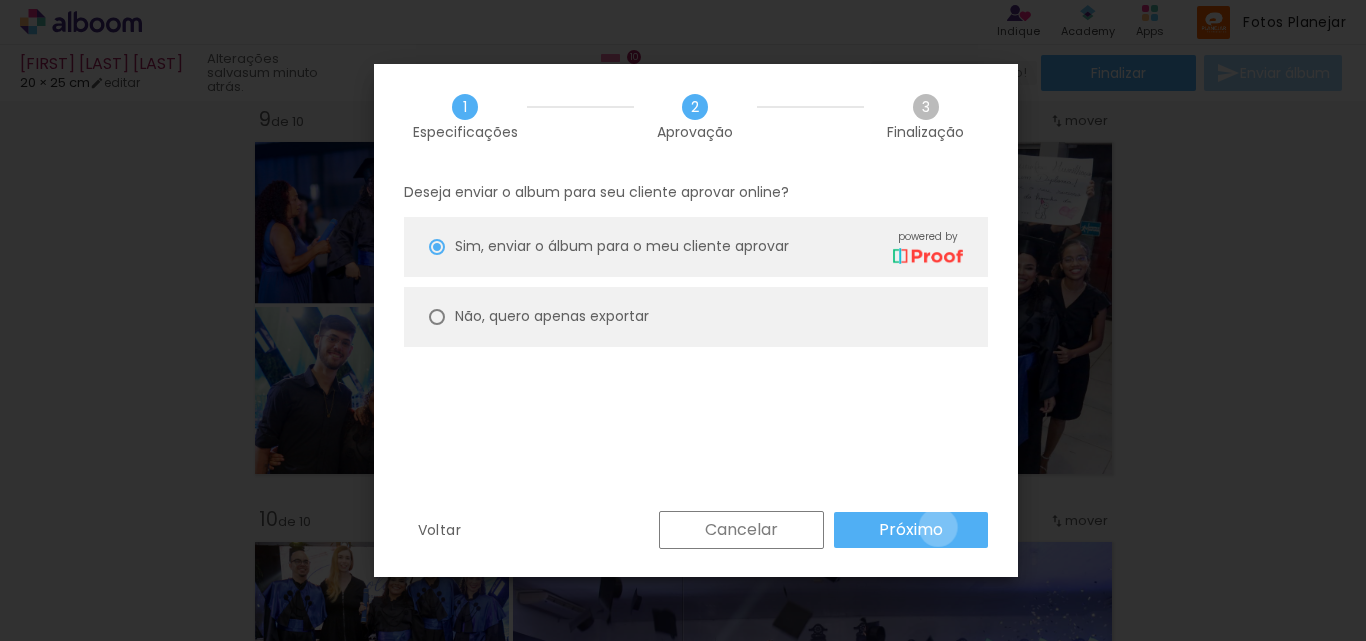 click on "Próximo" at bounding box center (0, 0) 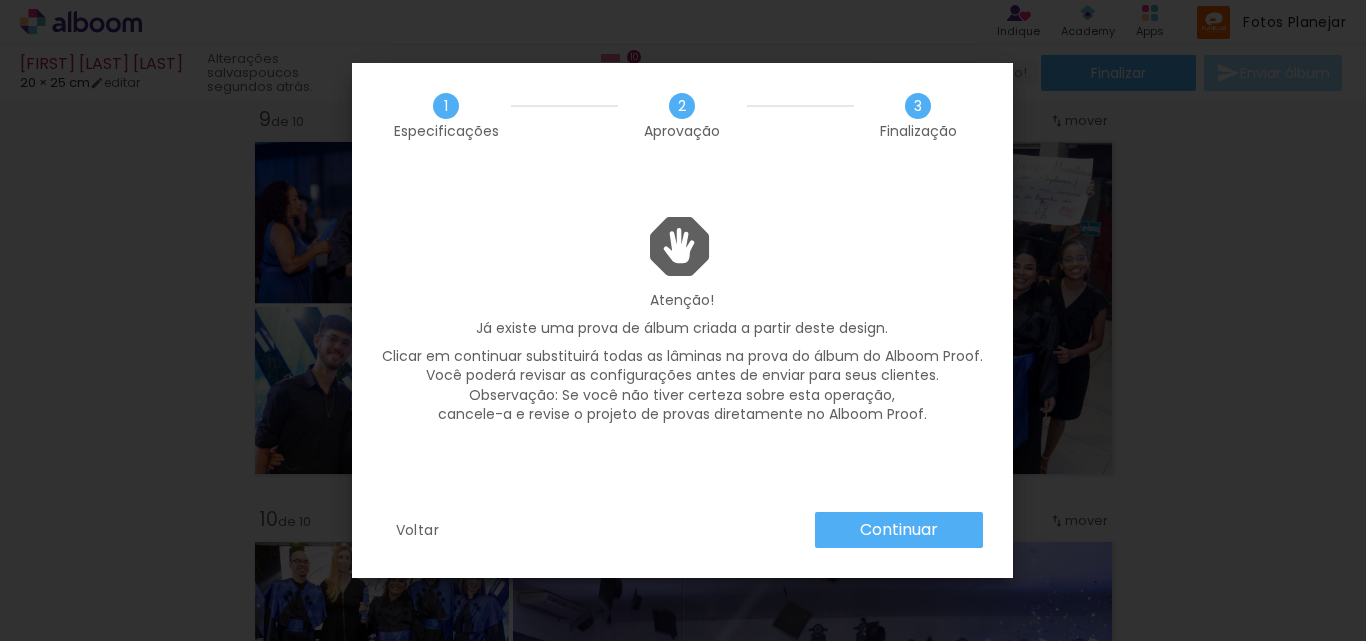 click on "Continuar" at bounding box center (0, 0) 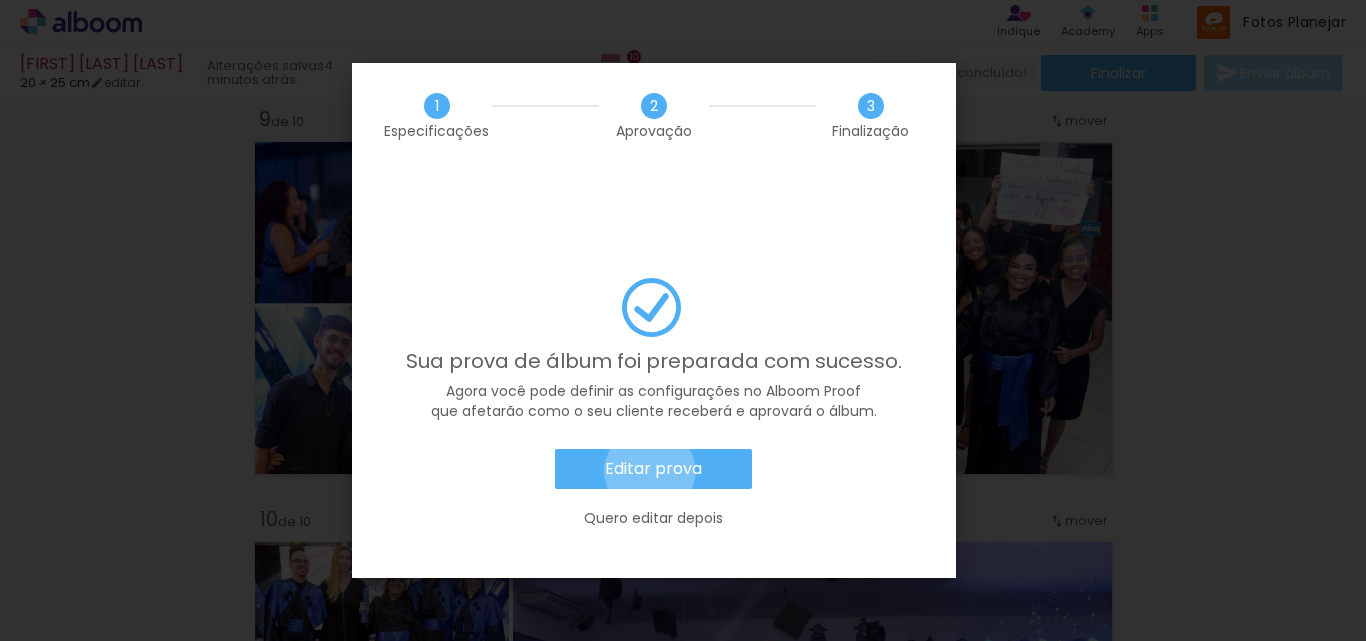 click on "Editar prova" at bounding box center [0, 0] 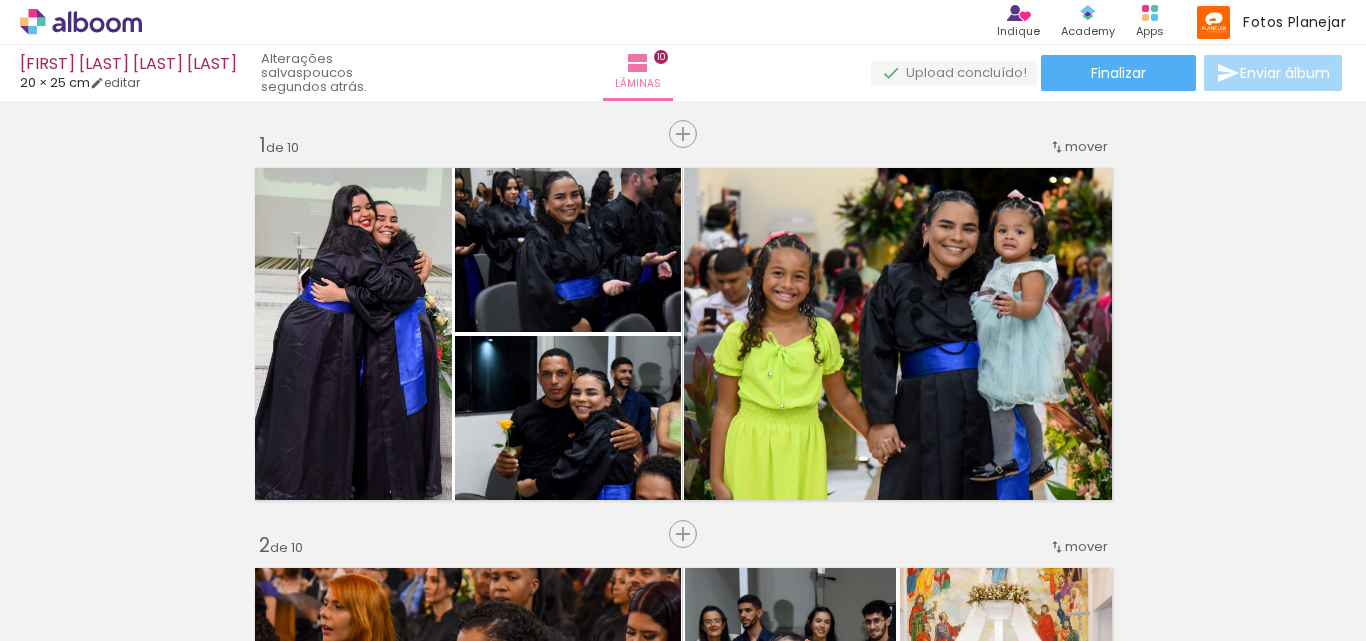 scroll, scrollTop: 0, scrollLeft: 0, axis: both 